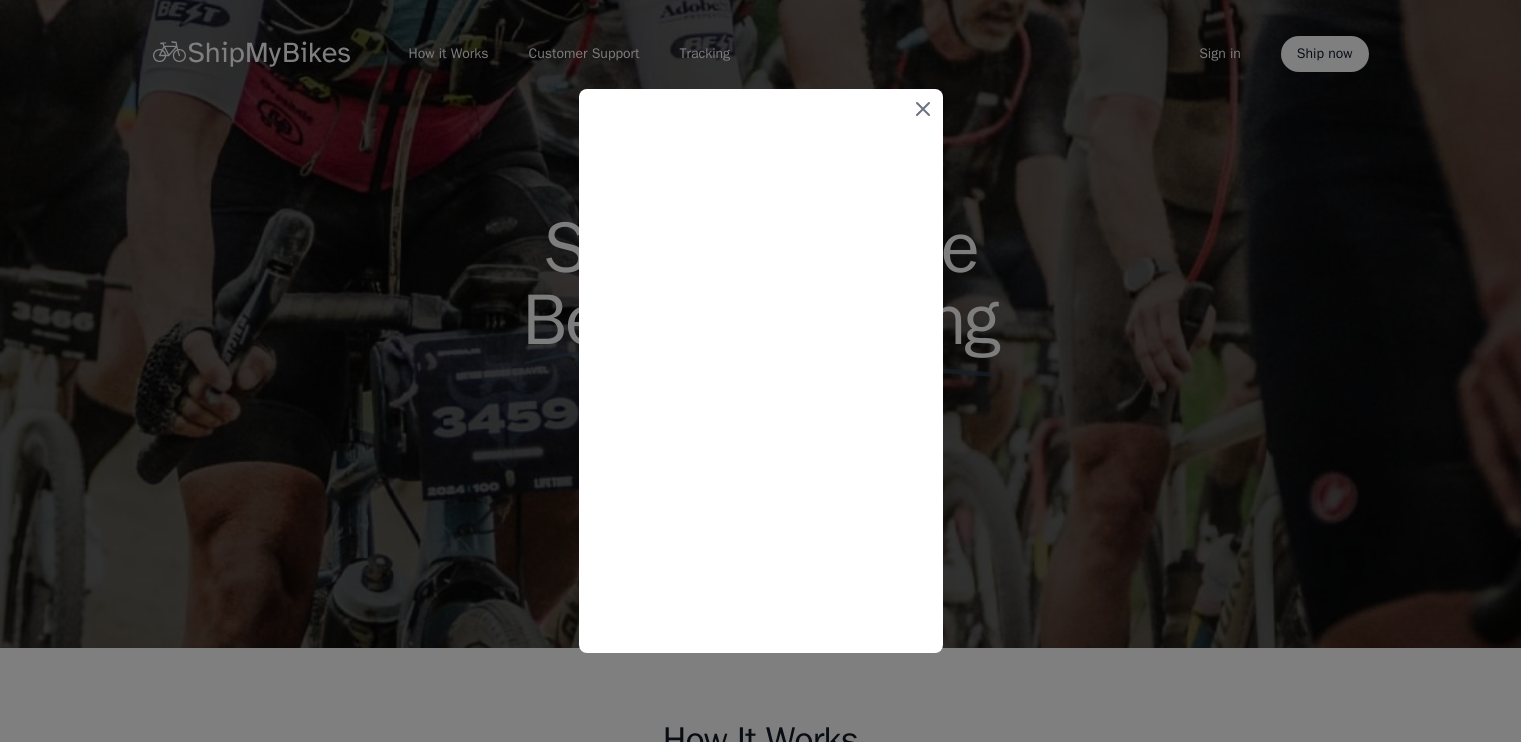scroll, scrollTop: 547, scrollLeft: 0, axis: vertical 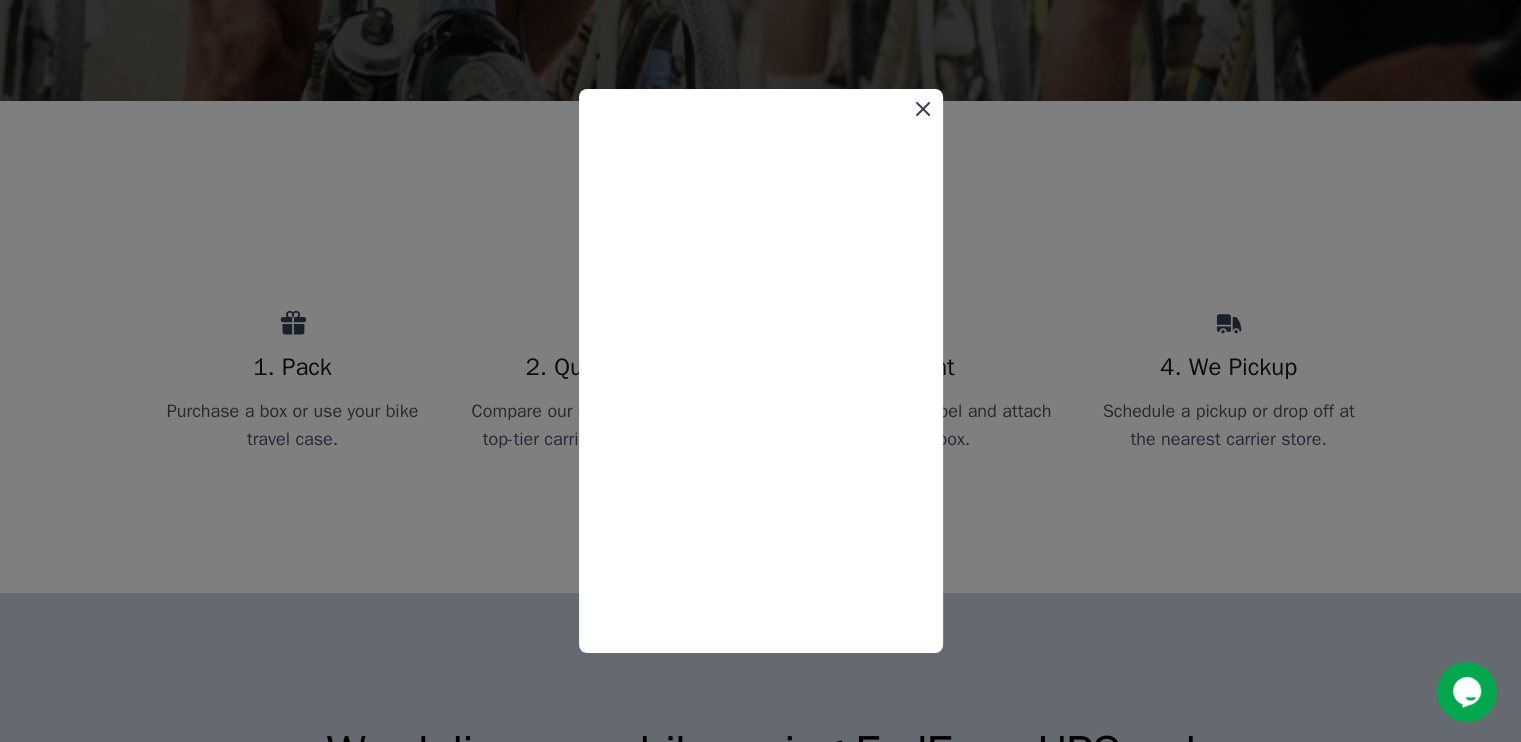 click at bounding box center [923, 109] 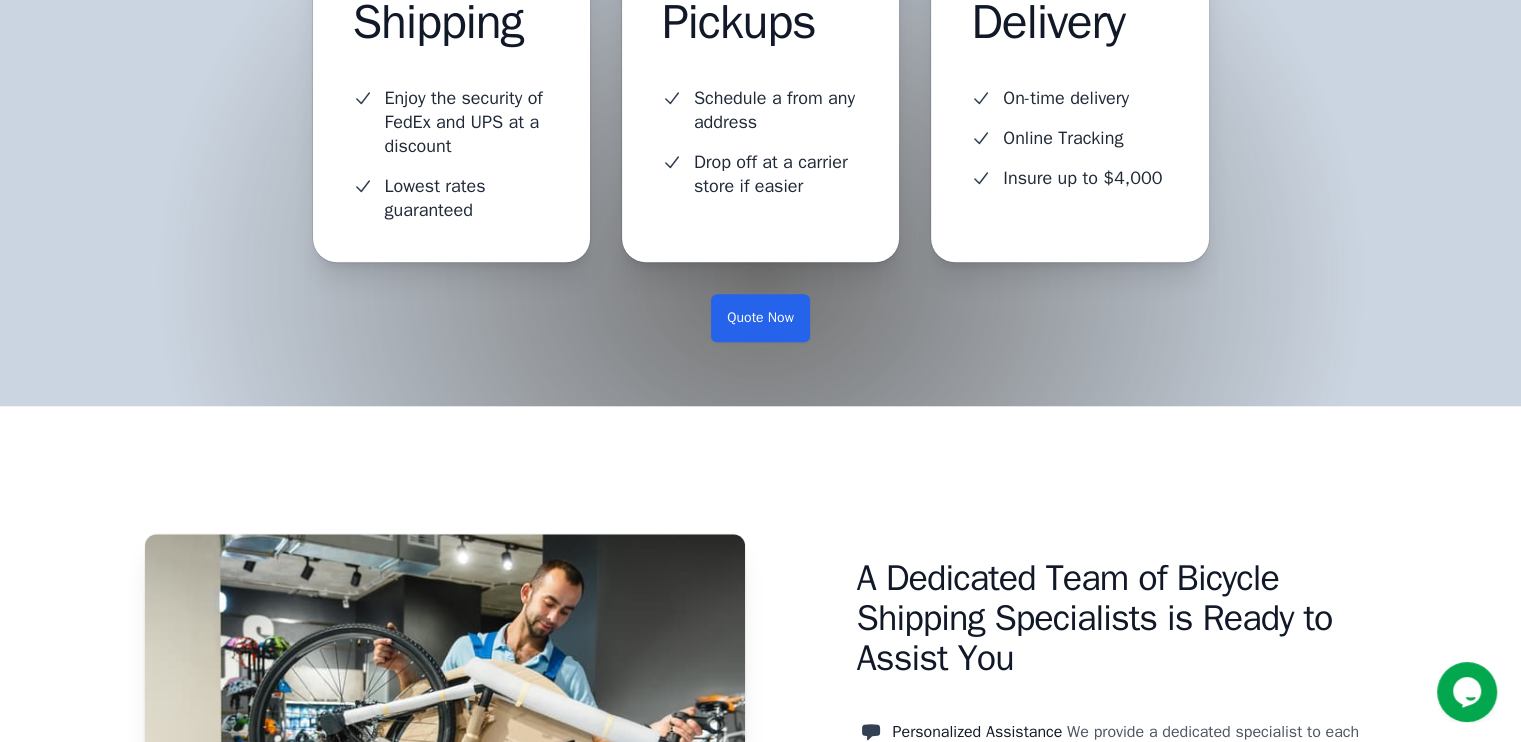 scroll, scrollTop: 1679, scrollLeft: 0, axis: vertical 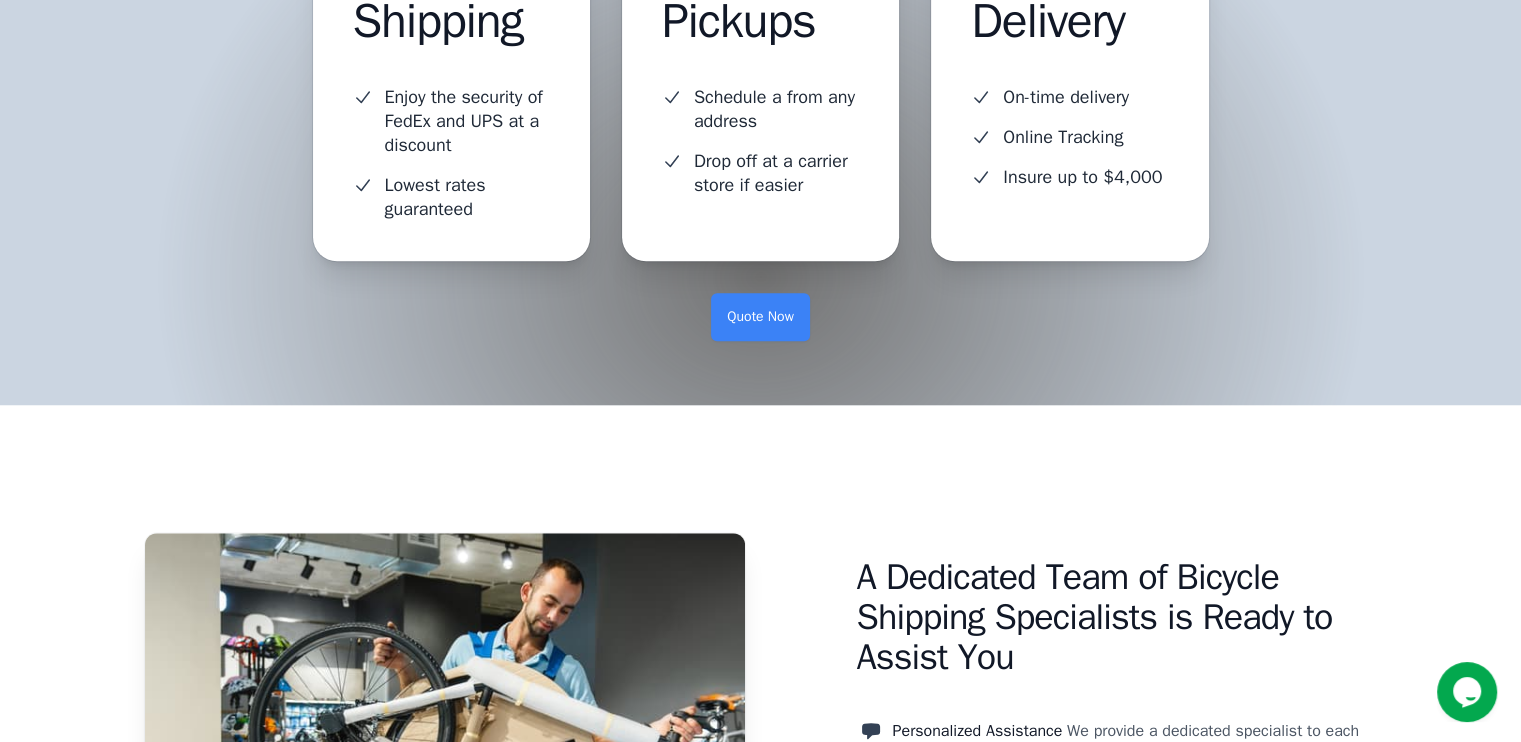 click on "Quote Now" at bounding box center (760, 317) 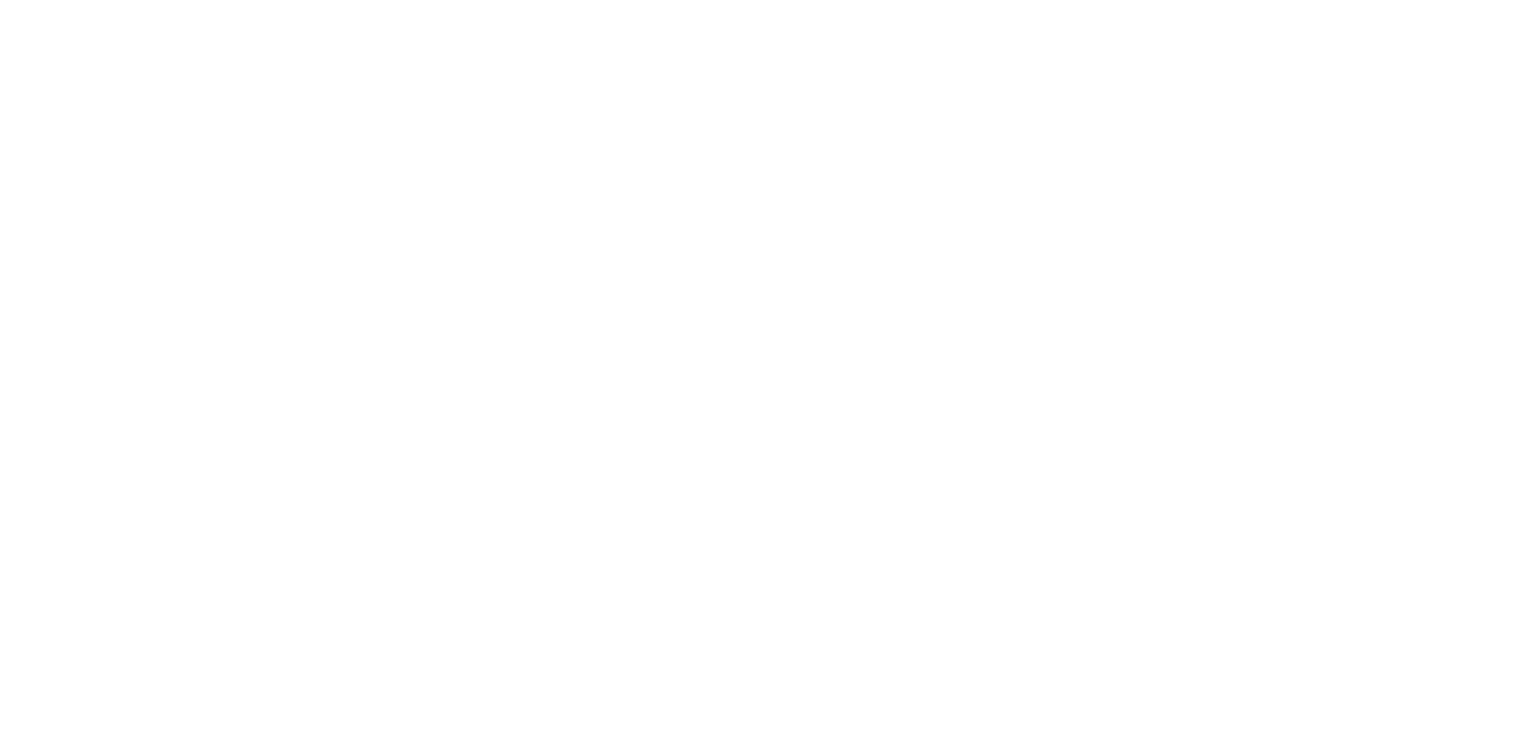 scroll, scrollTop: 0, scrollLeft: 0, axis: both 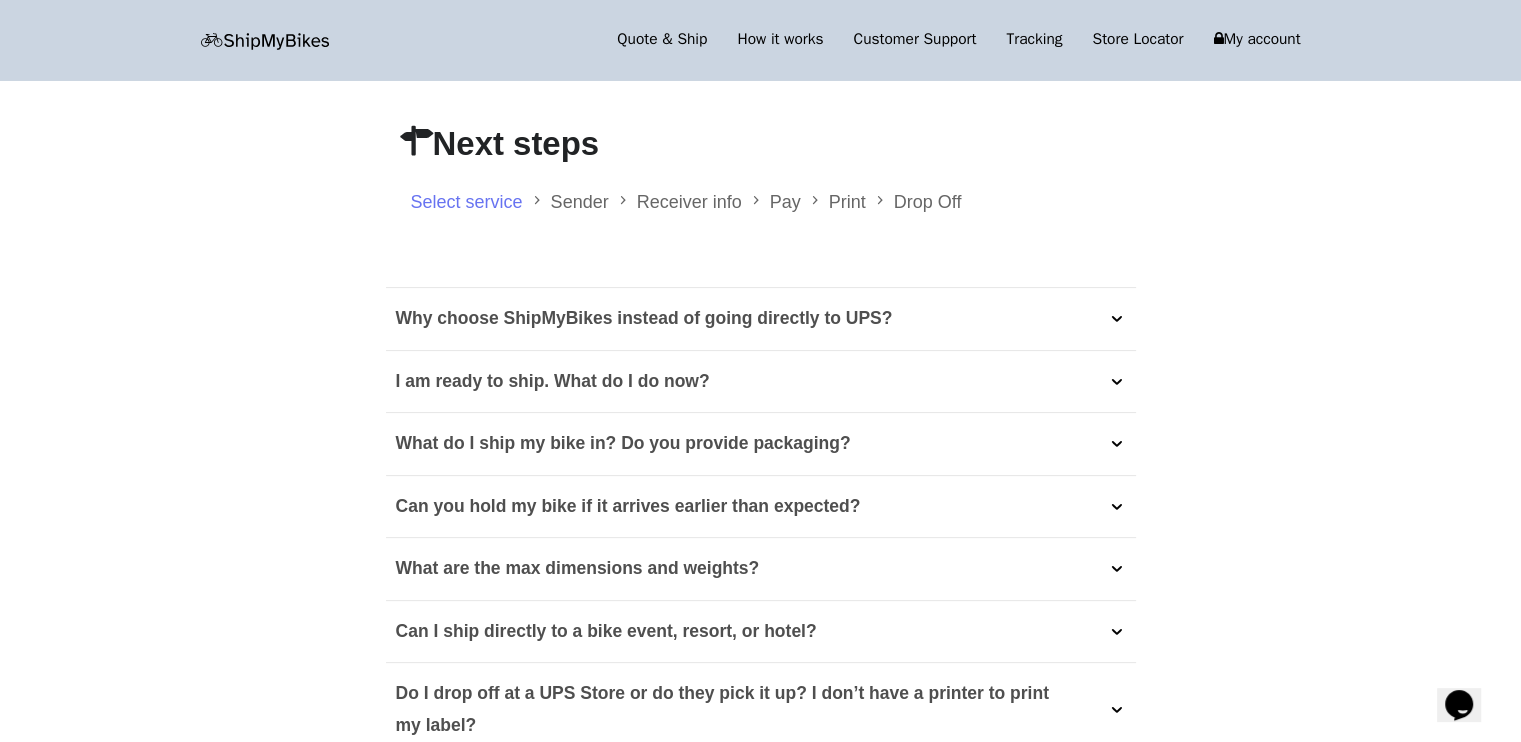 click on "What do I ship my bike in? Do you provide packaging?" at bounding box center (623, 444) 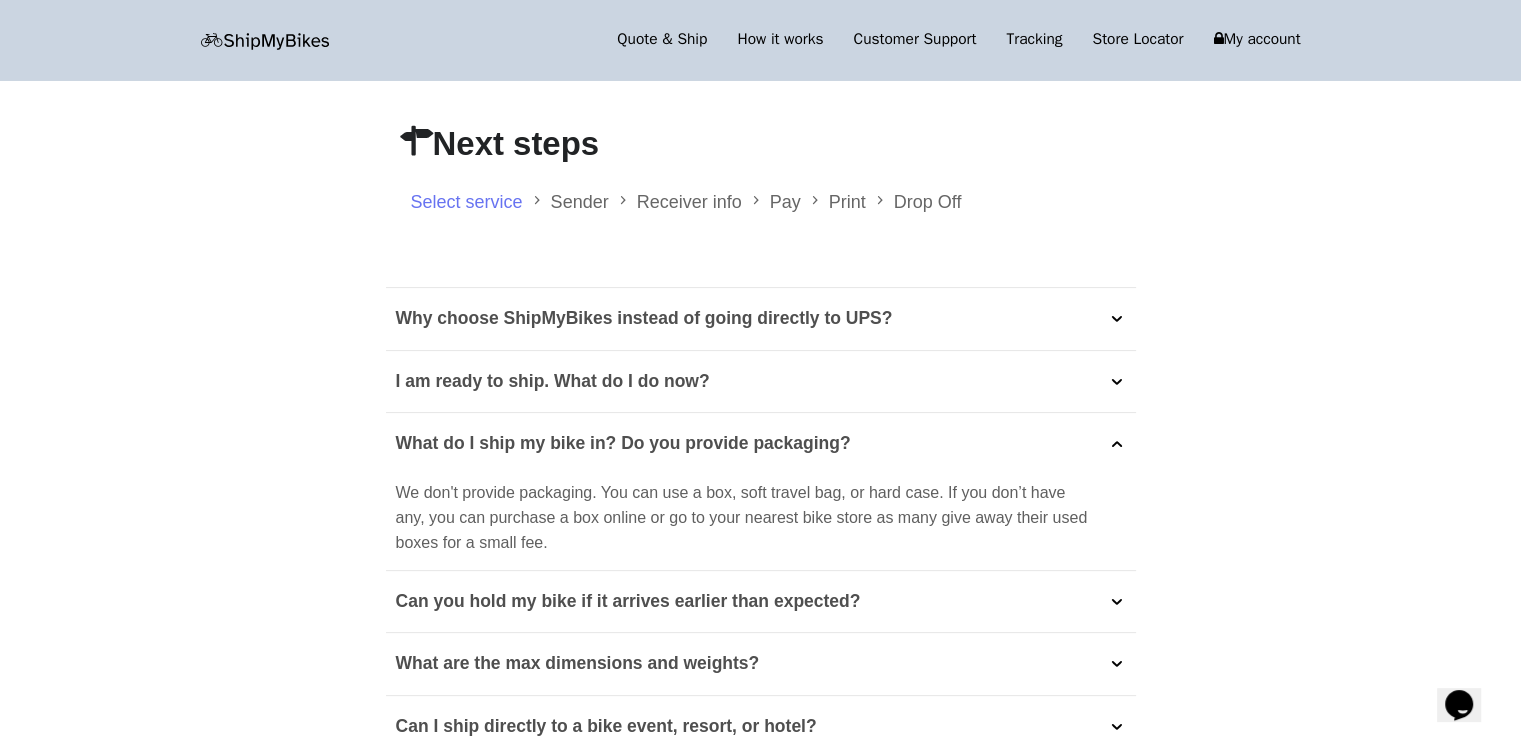 click on "What are the max dimensions and weights?" at bounding box center [578, 664] 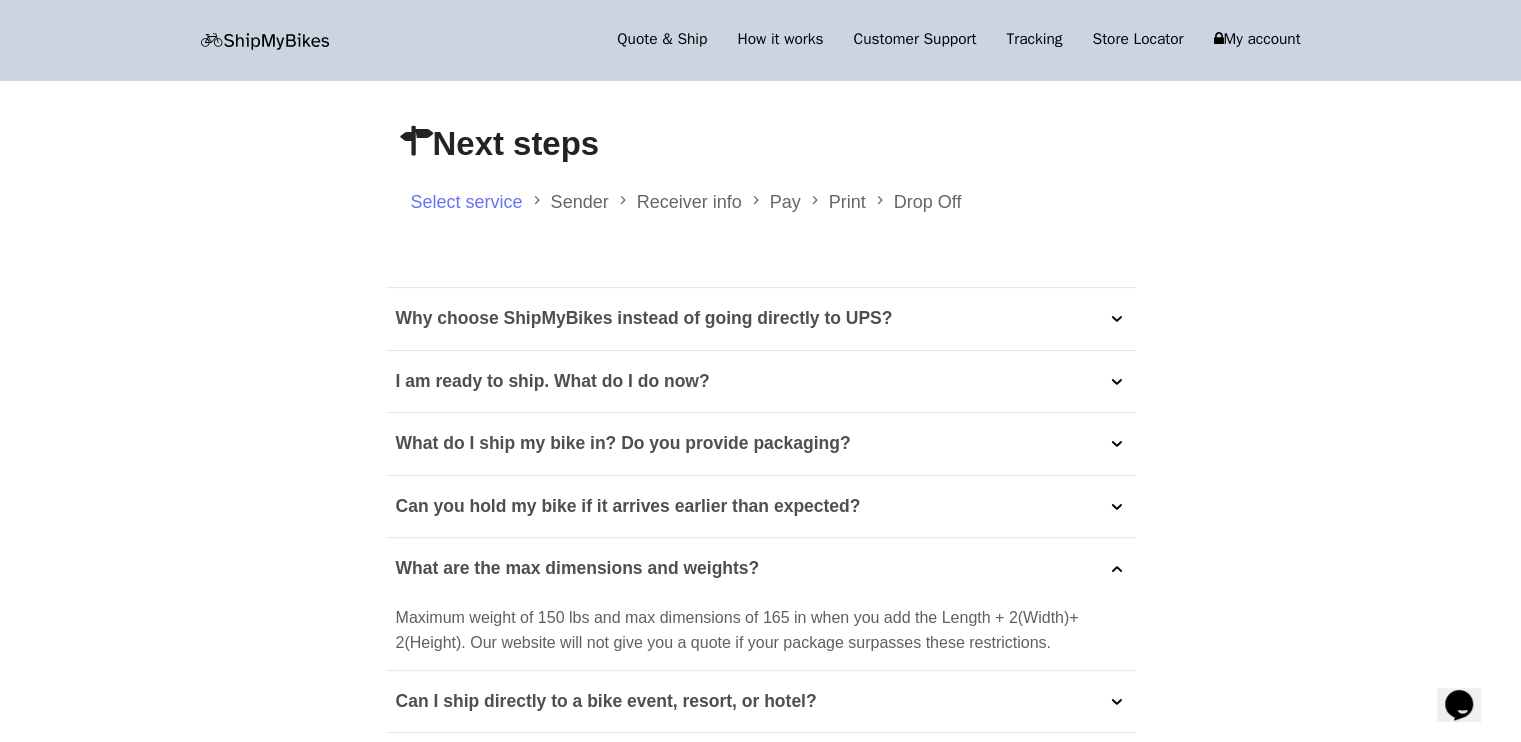 click on "What are the max dimensions and weights?" at bounding box center (761, 569) 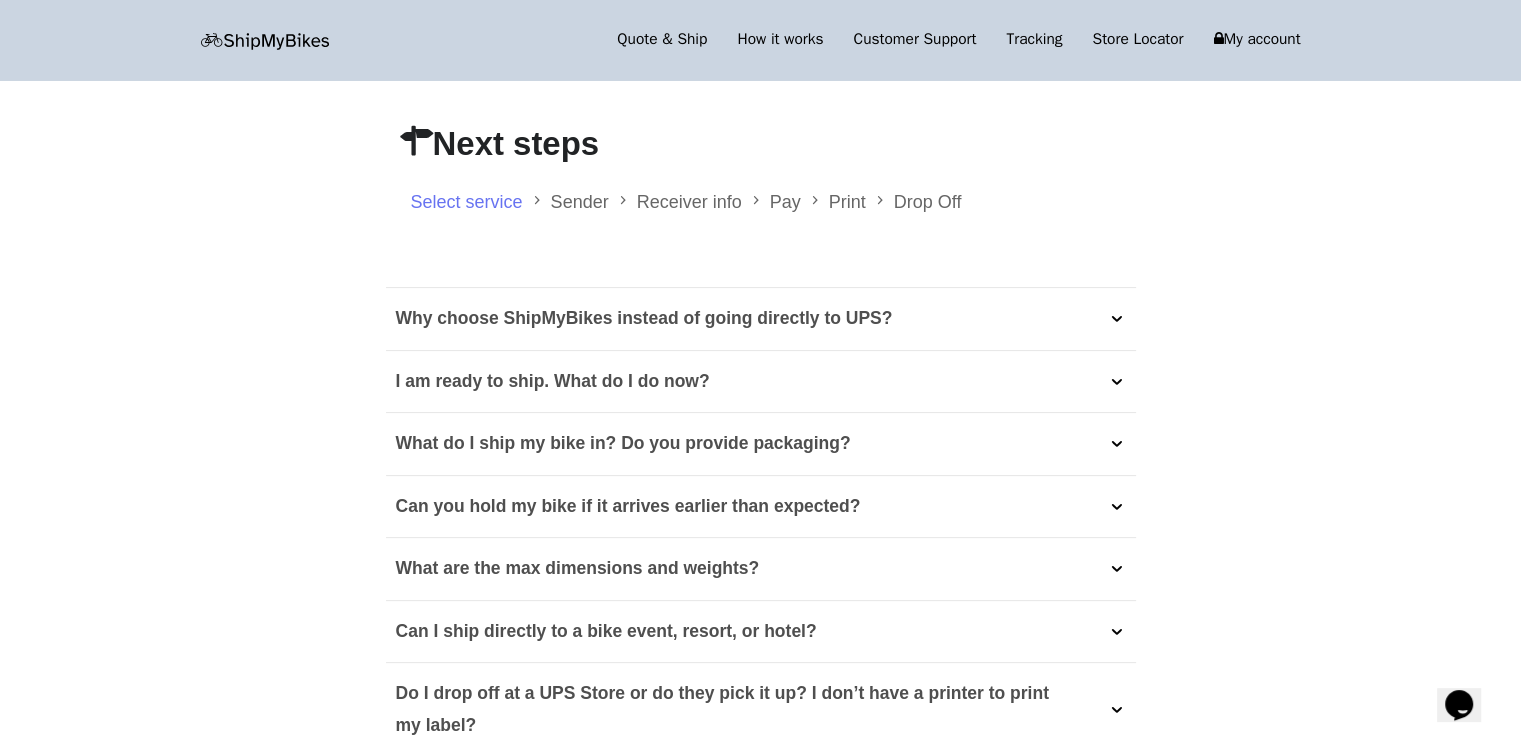 scroll, scrollTop: 567, scrollLeft: 0, axis: vertical 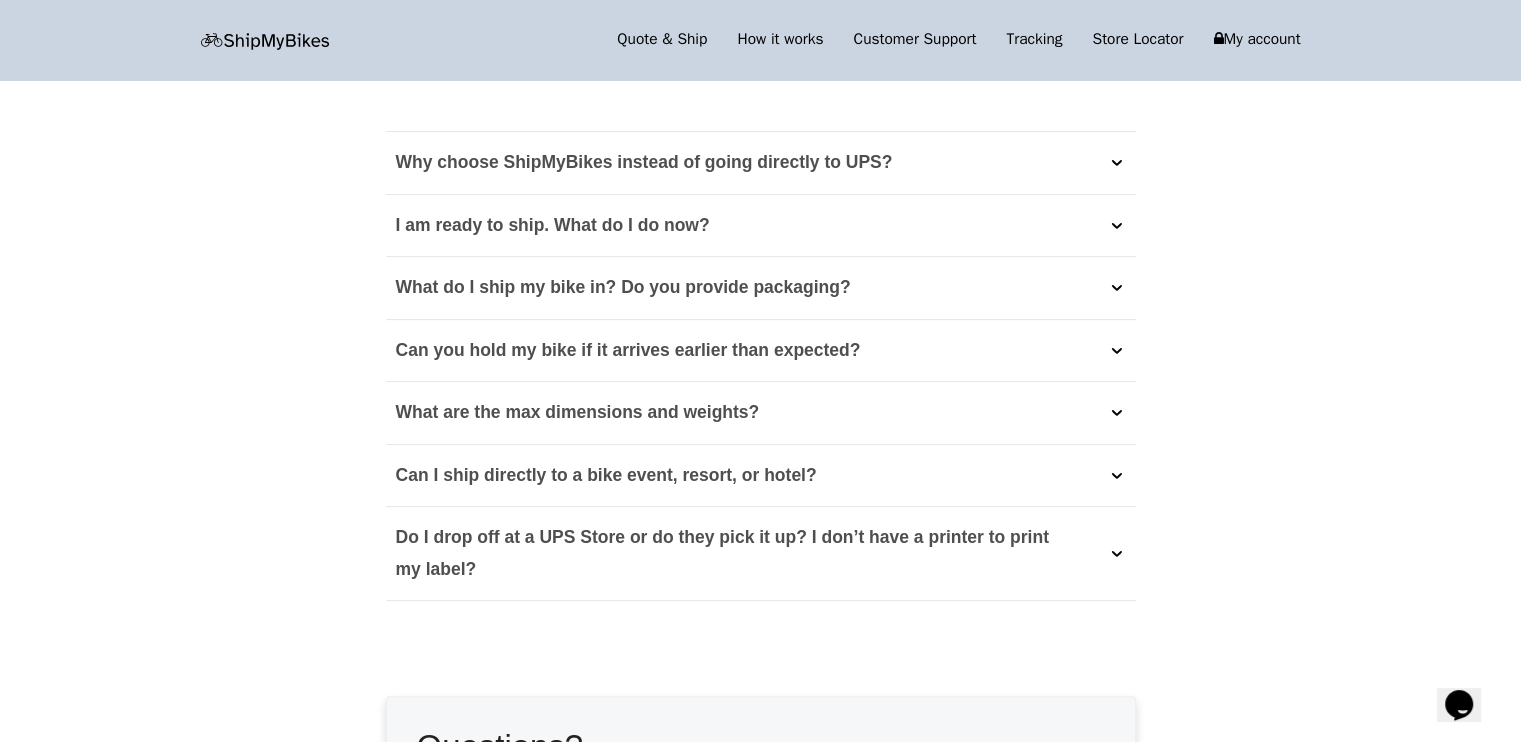 click on "Do I drop off at a UPS Store or do they pick it up? I don’t have a printer to print my label?" at bounding box center [737, 553] 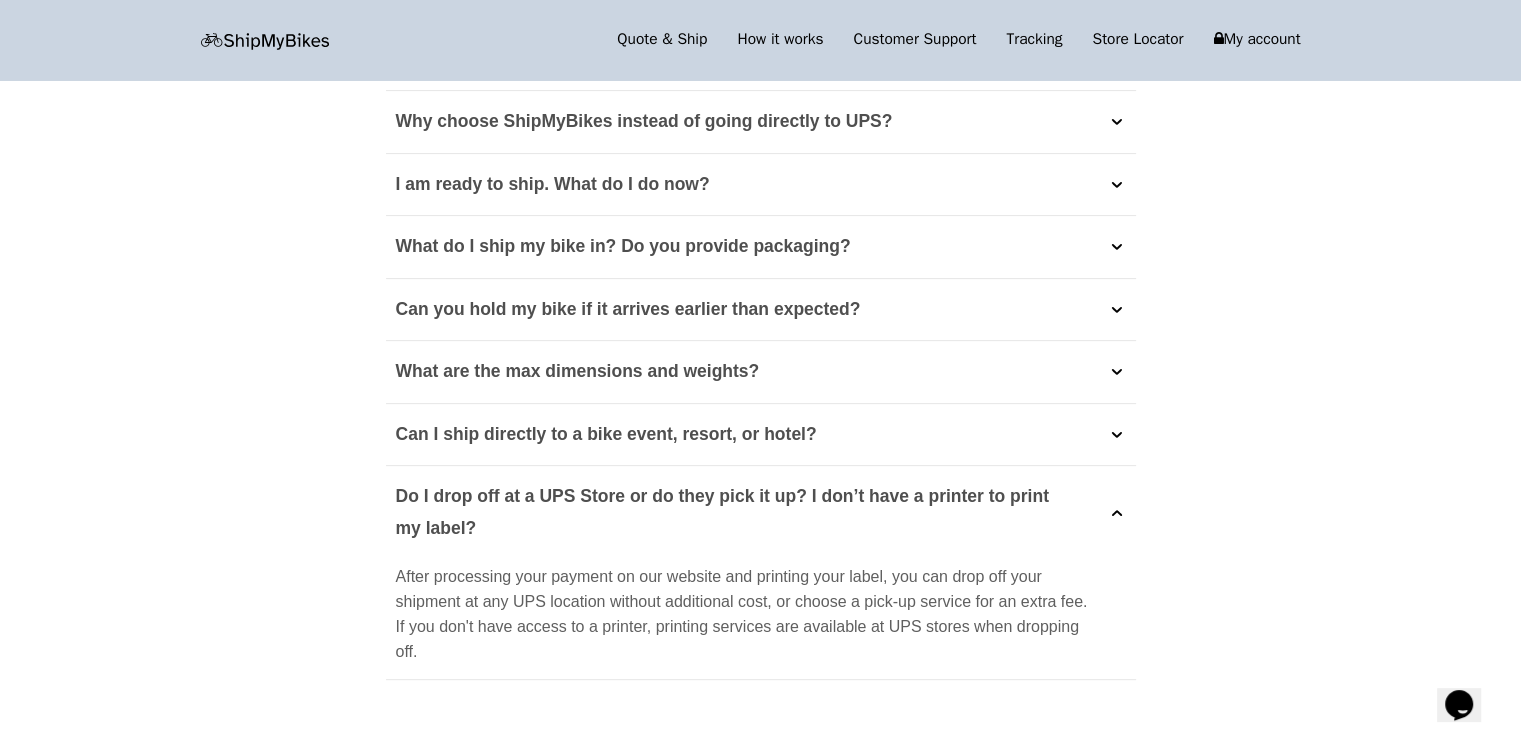 scroll, scrollTop: 612, scrollLeft: 0, axis: vertical 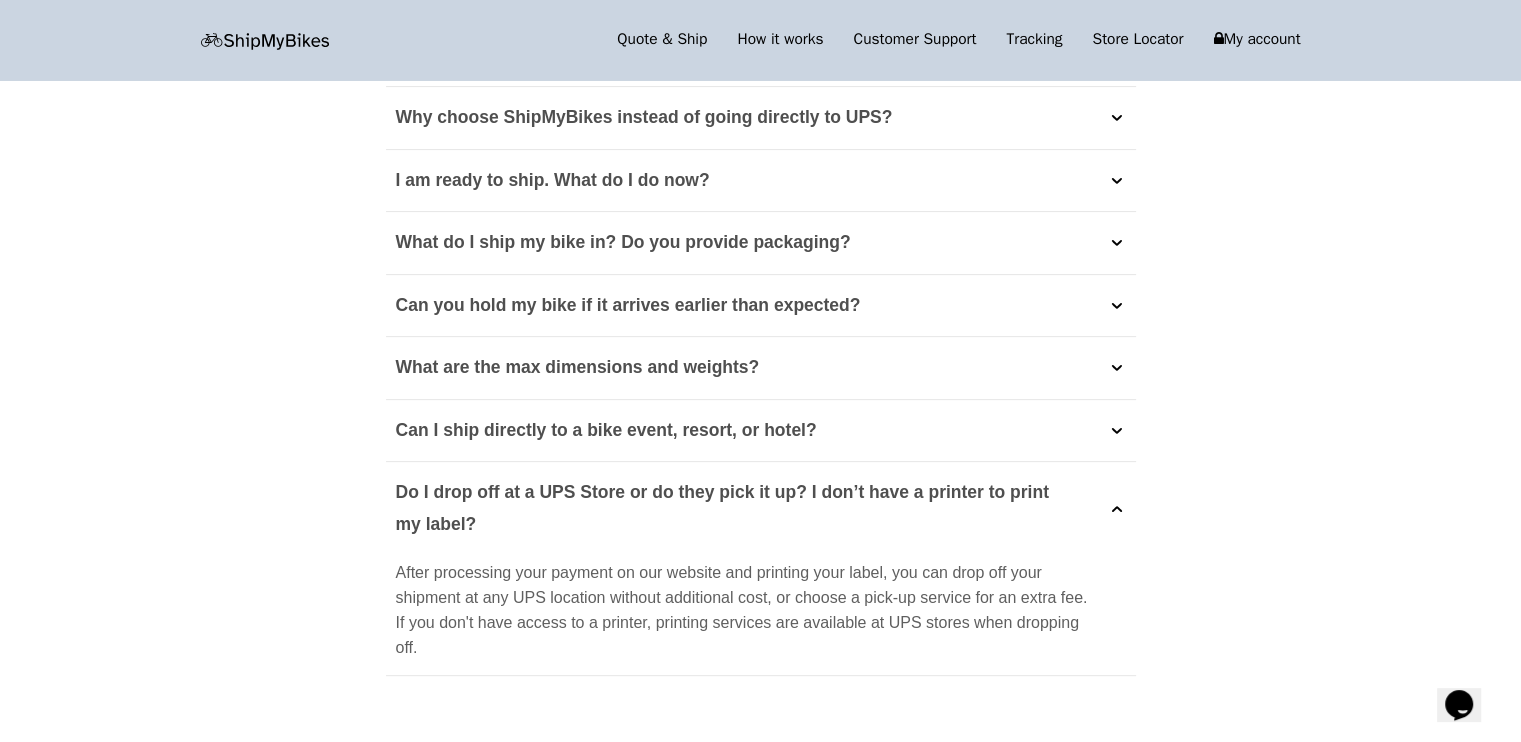 click on "Do I drop off at a UPS Store or do they pick it up? I don’t have a printer to print my label?" at bounding box center (737, 508) 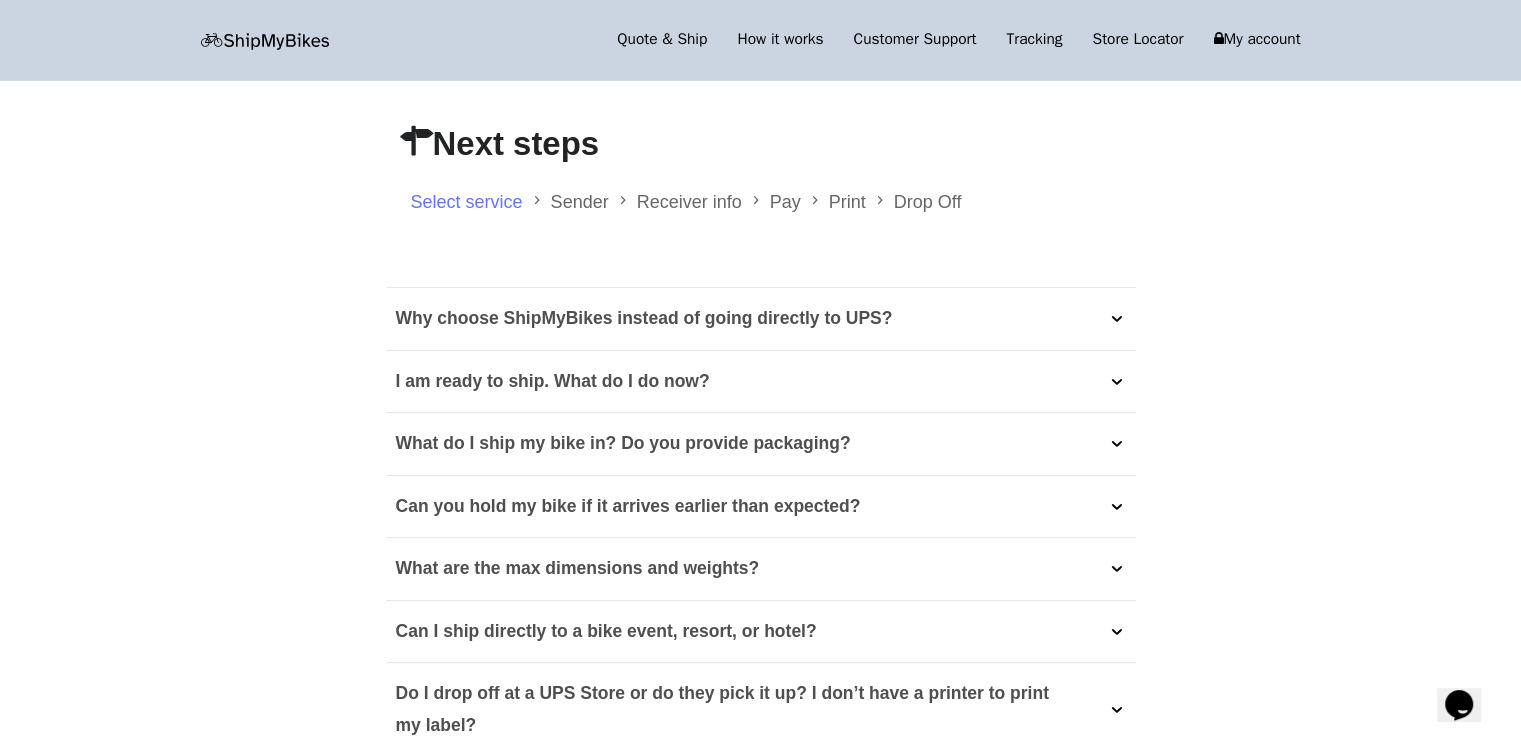 scroll, scrollTop: 364, scrollLeft: 0, axis: vertical 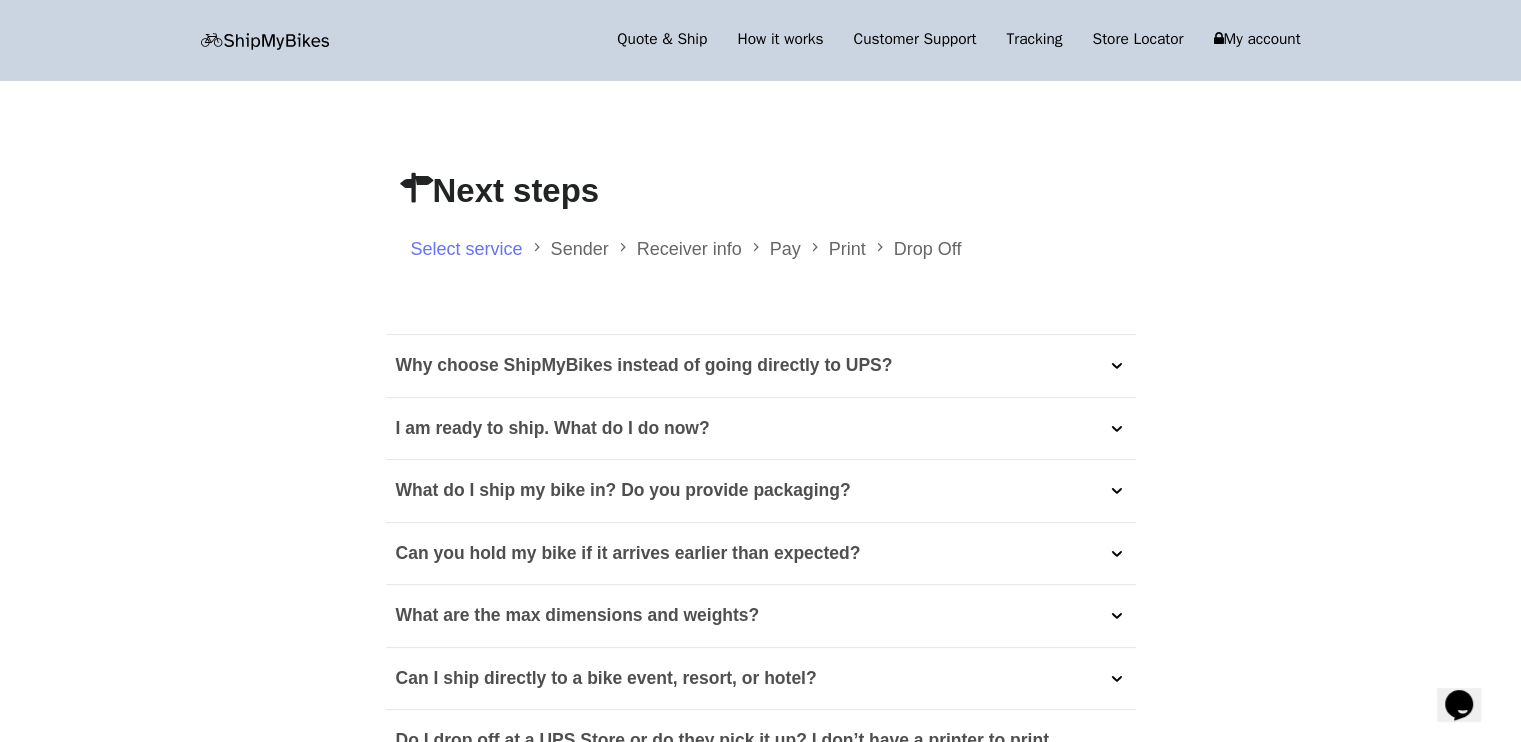 click on "What do I ship my bike in? Do you provide packaging?" at bounding box center (761, 491) 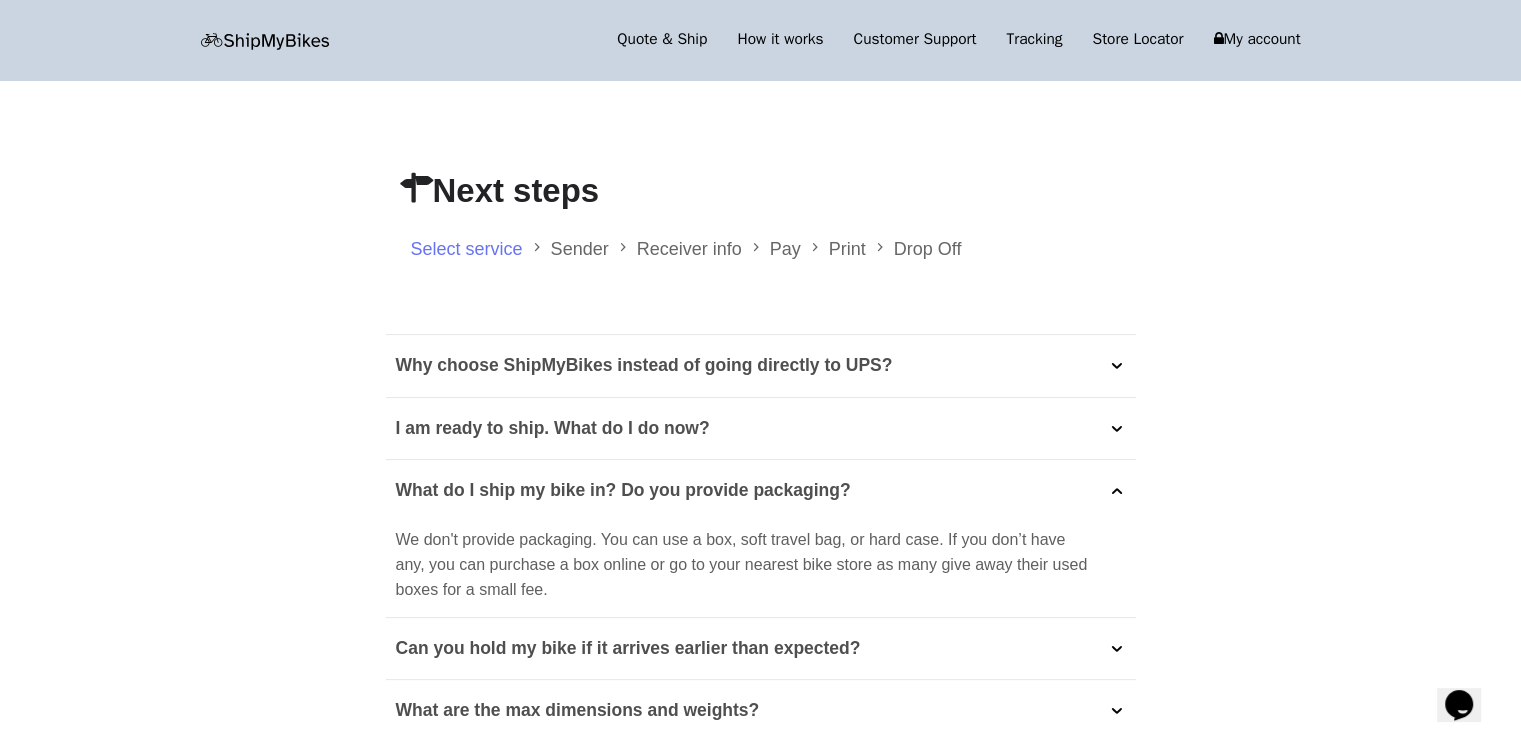 click on "Why choose ShipMyBikes instead of going directly to UPS?" at bounding box center [644, 366] 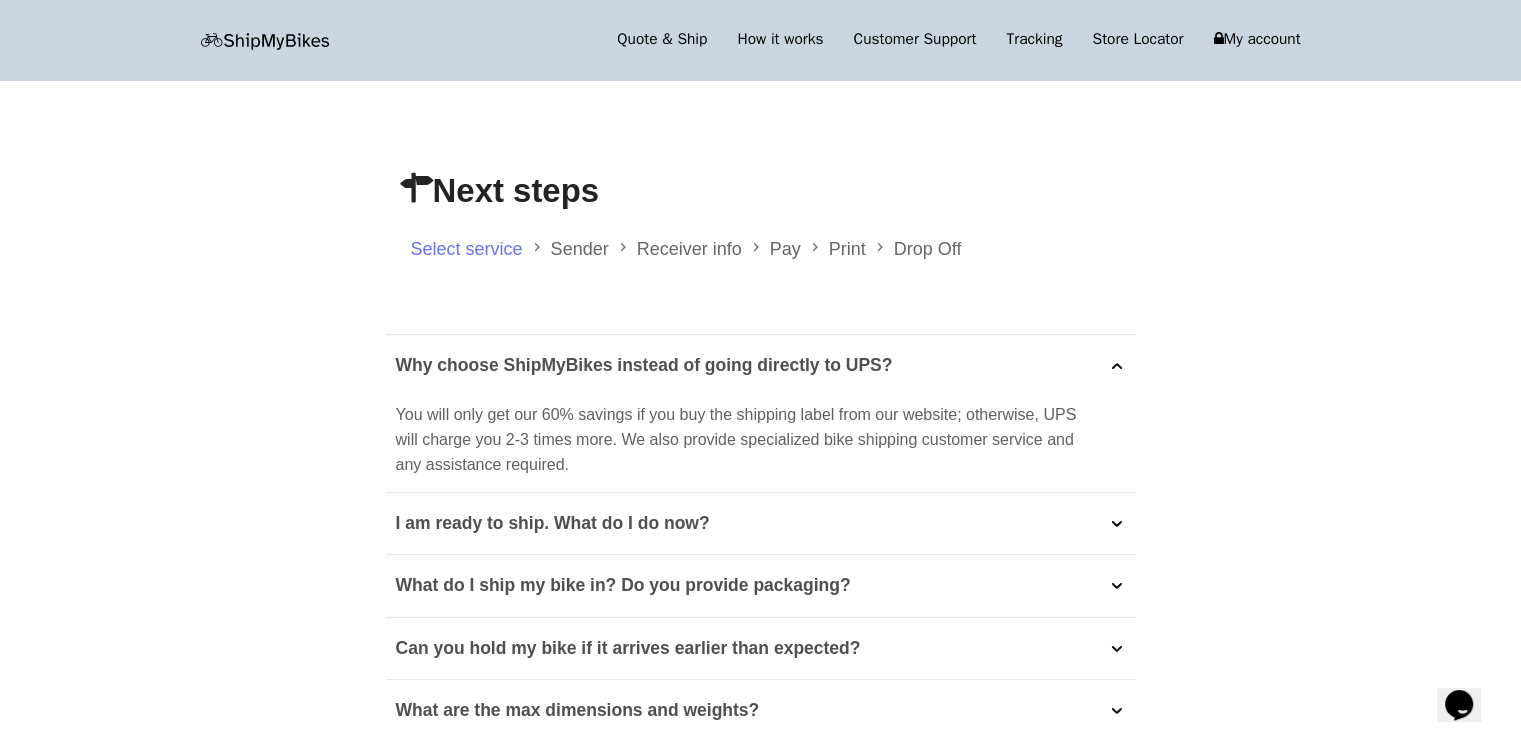 click on "Why choose ShipMyBikes instead of going directly to UPS?" at bounding box center (644, 366) 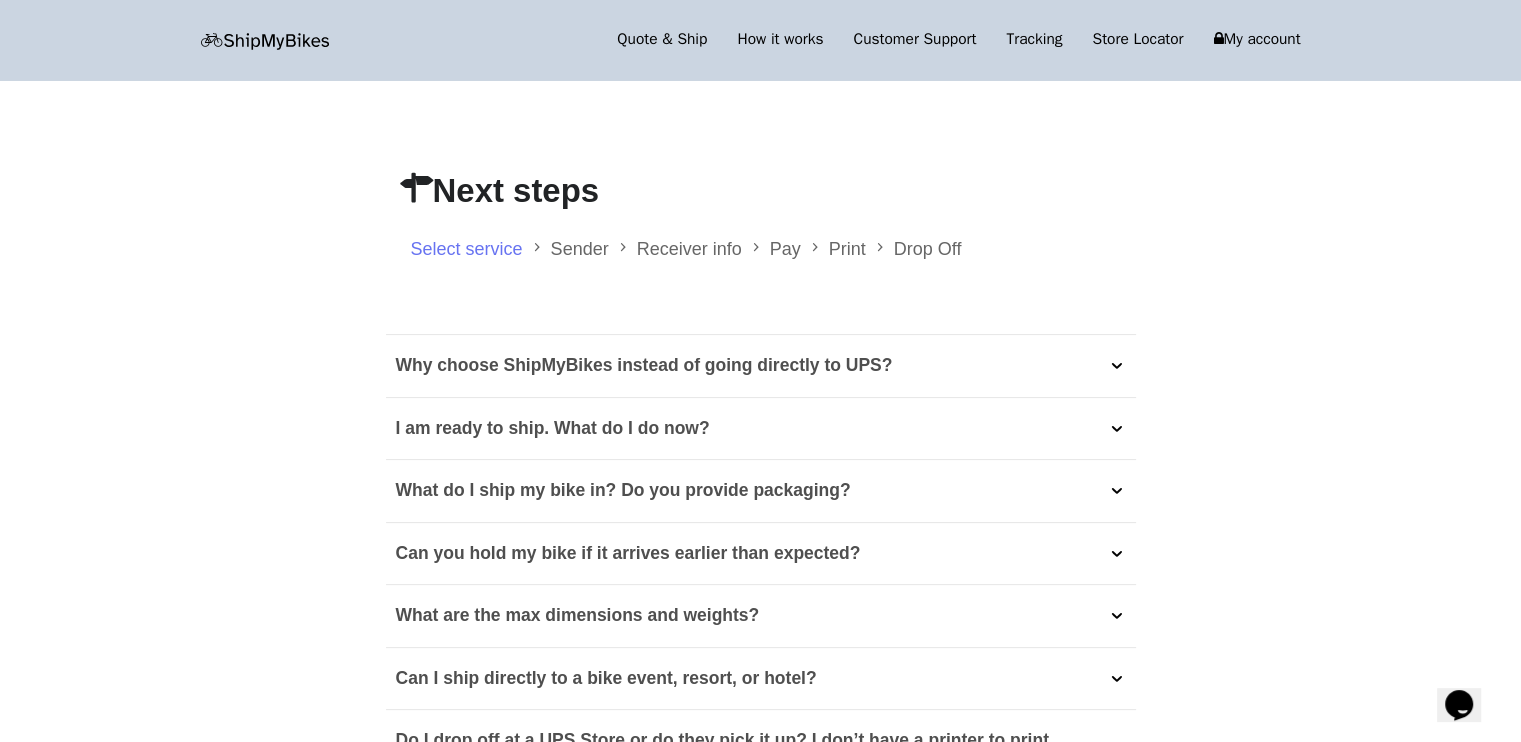 click on "I am ready to ship. What do I do now?" at bounding box center [761, 429] 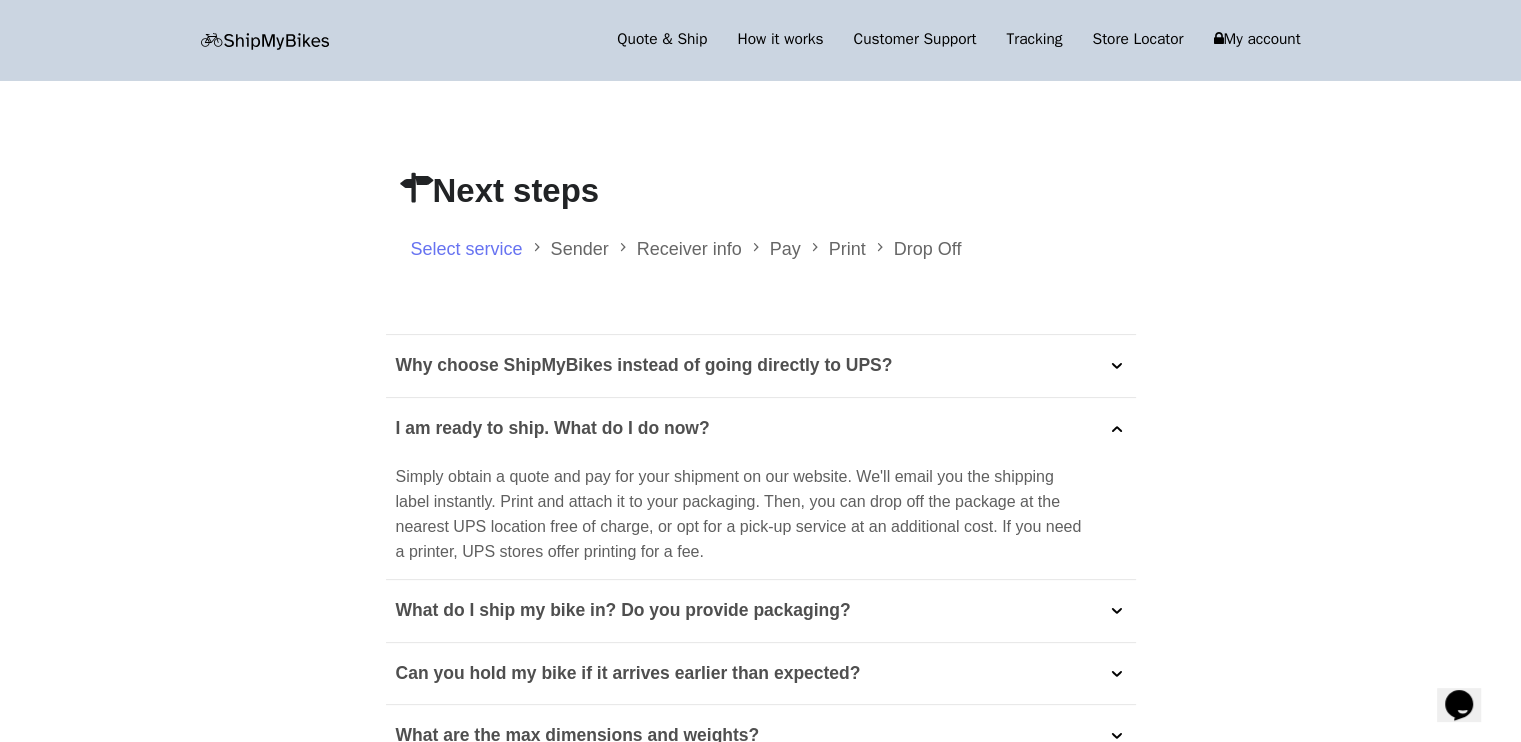 click on "I am ready to ship. What do I do now?" at bounding box center (761, 429) 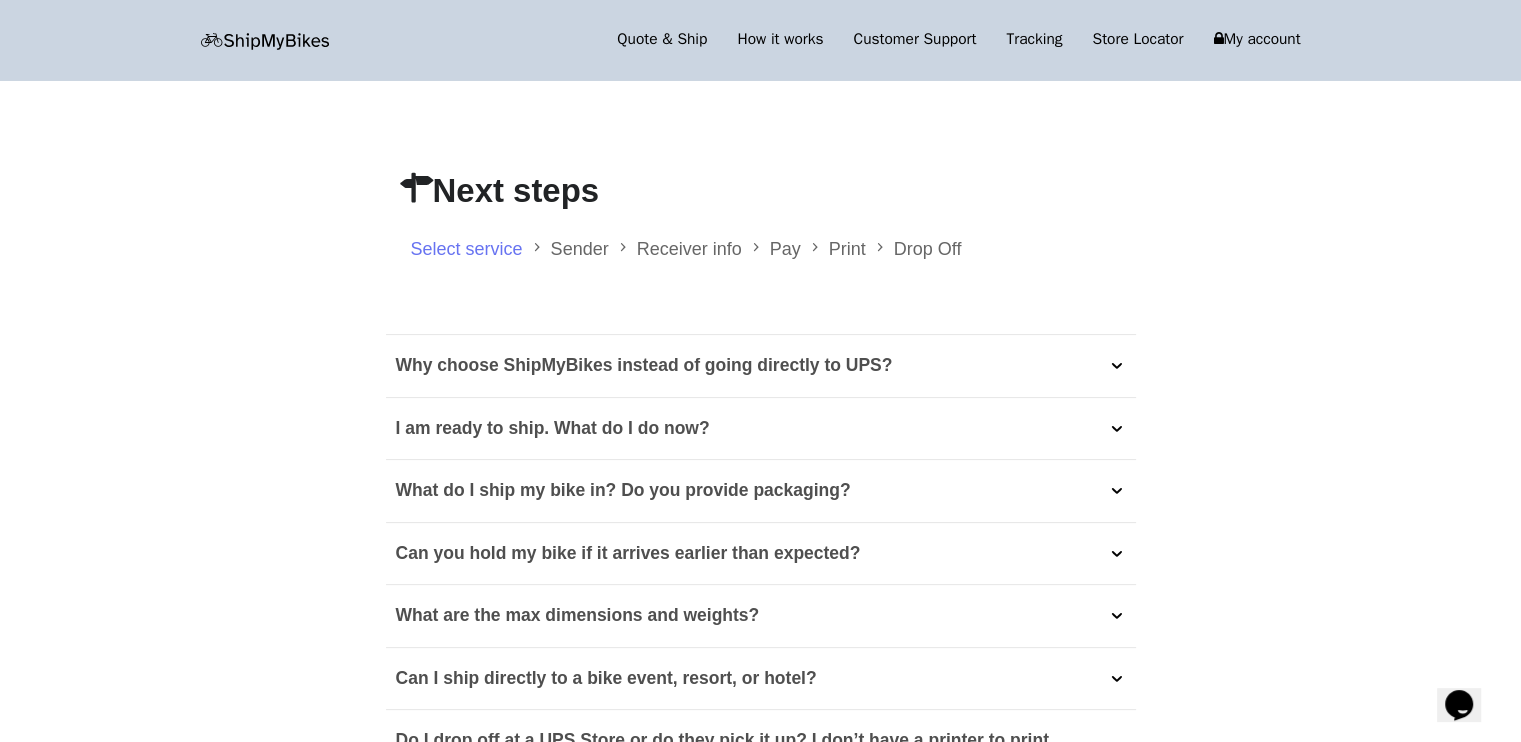 click on "What do I ship my bike in? Do you provide packaging?" at bounding box center [623, 491] 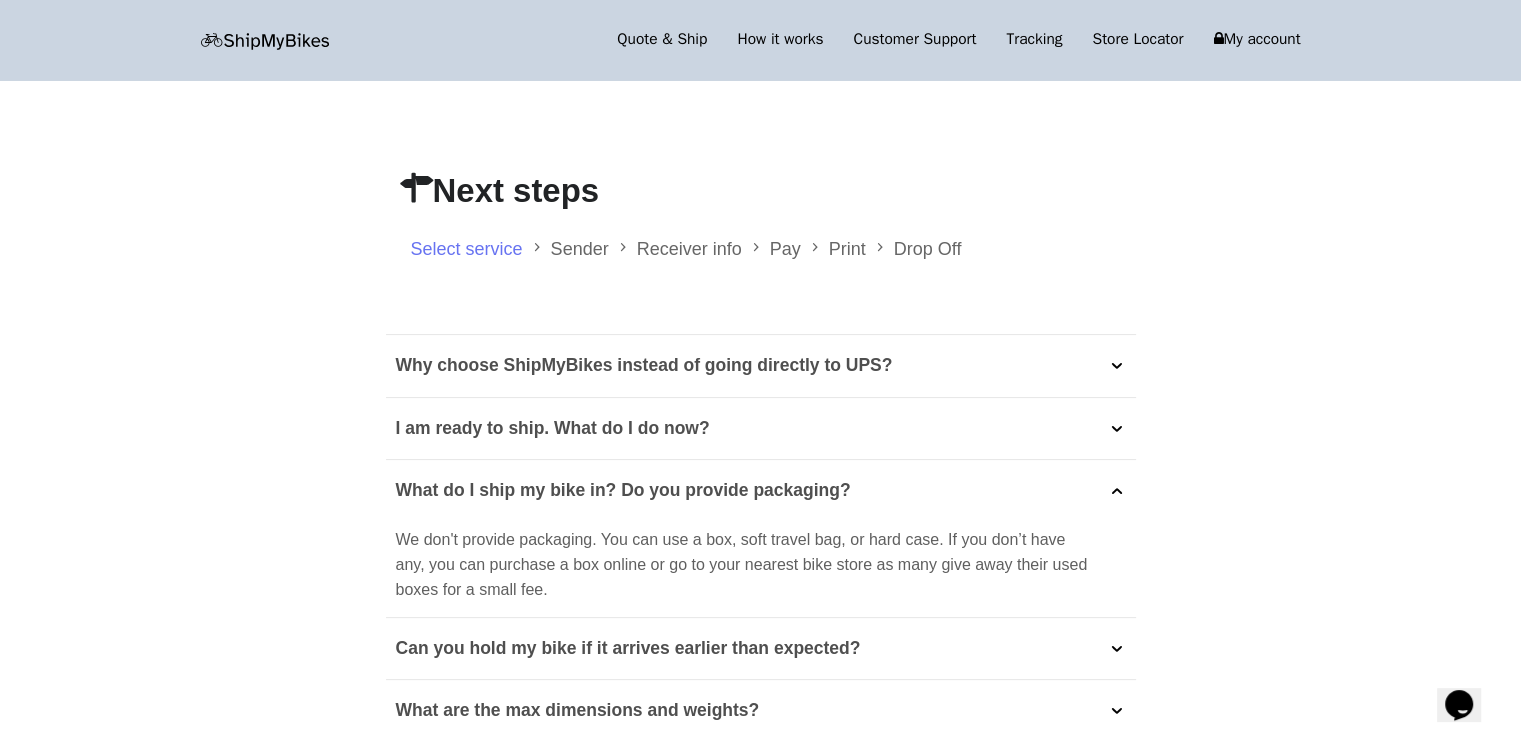 click on "What do I ship my bike in? Do you provide packaging?" at bounding box center [623, 491] 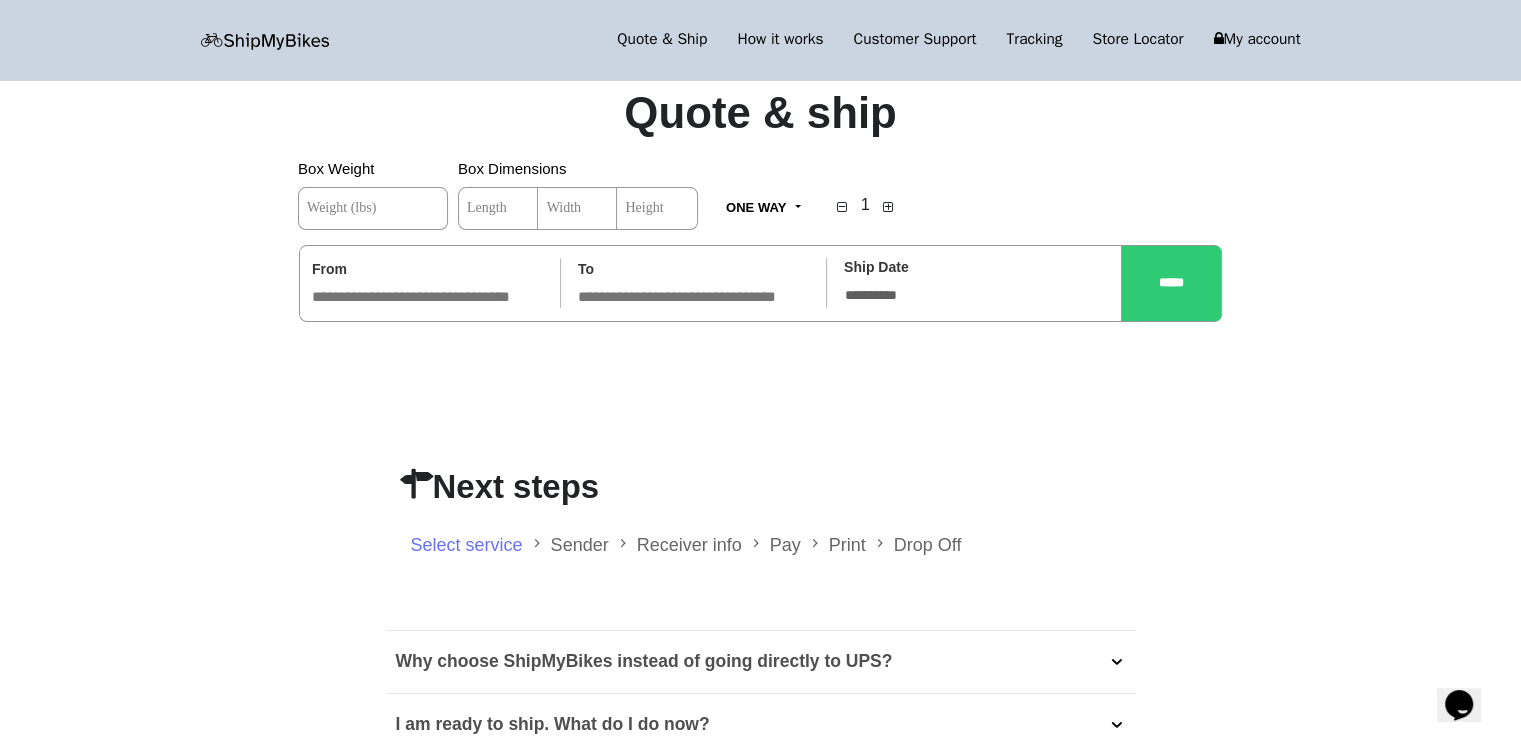 scroll, scrollTop: 0, scrollLeft: 0, axis: both 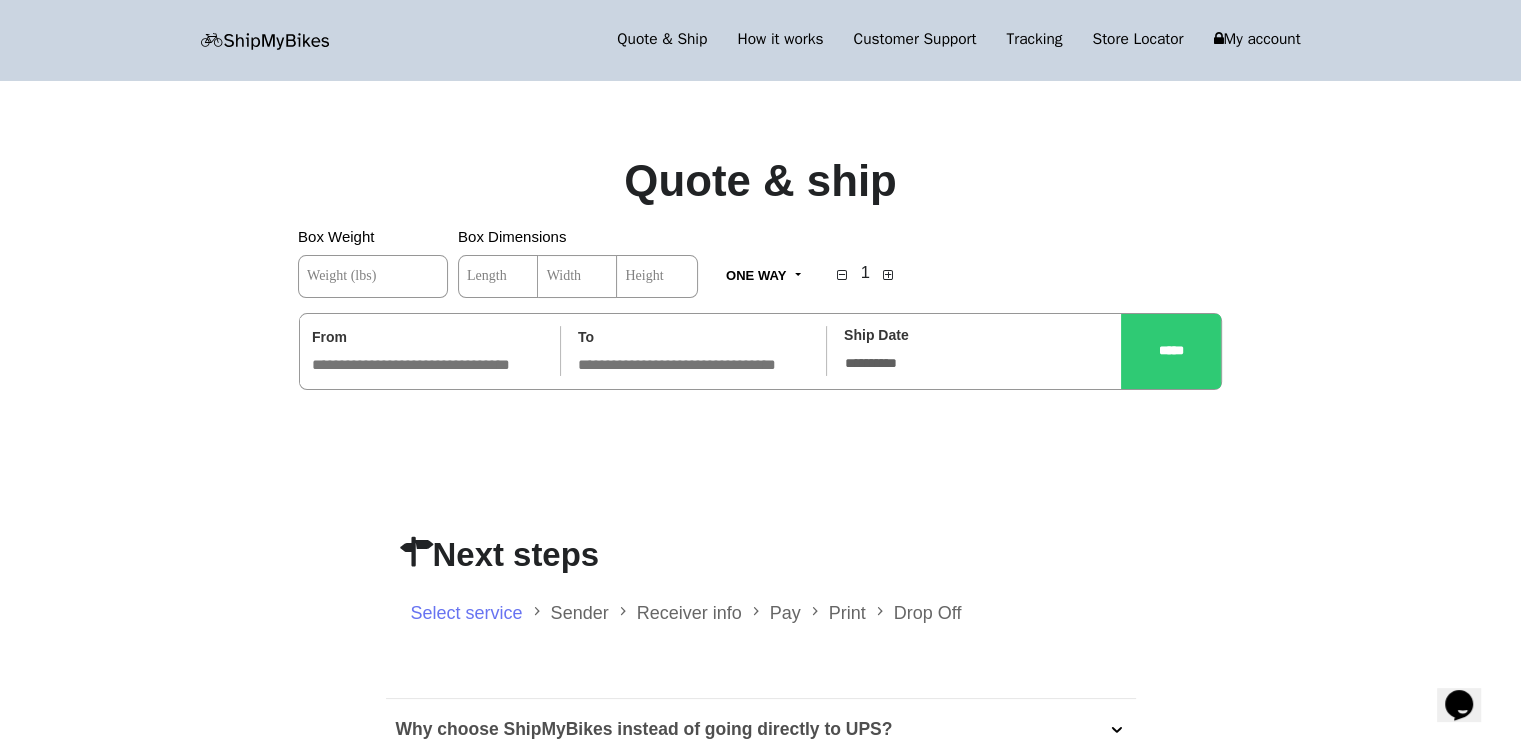 click on "Weight (lbs)" at bounding box center (341, 276) 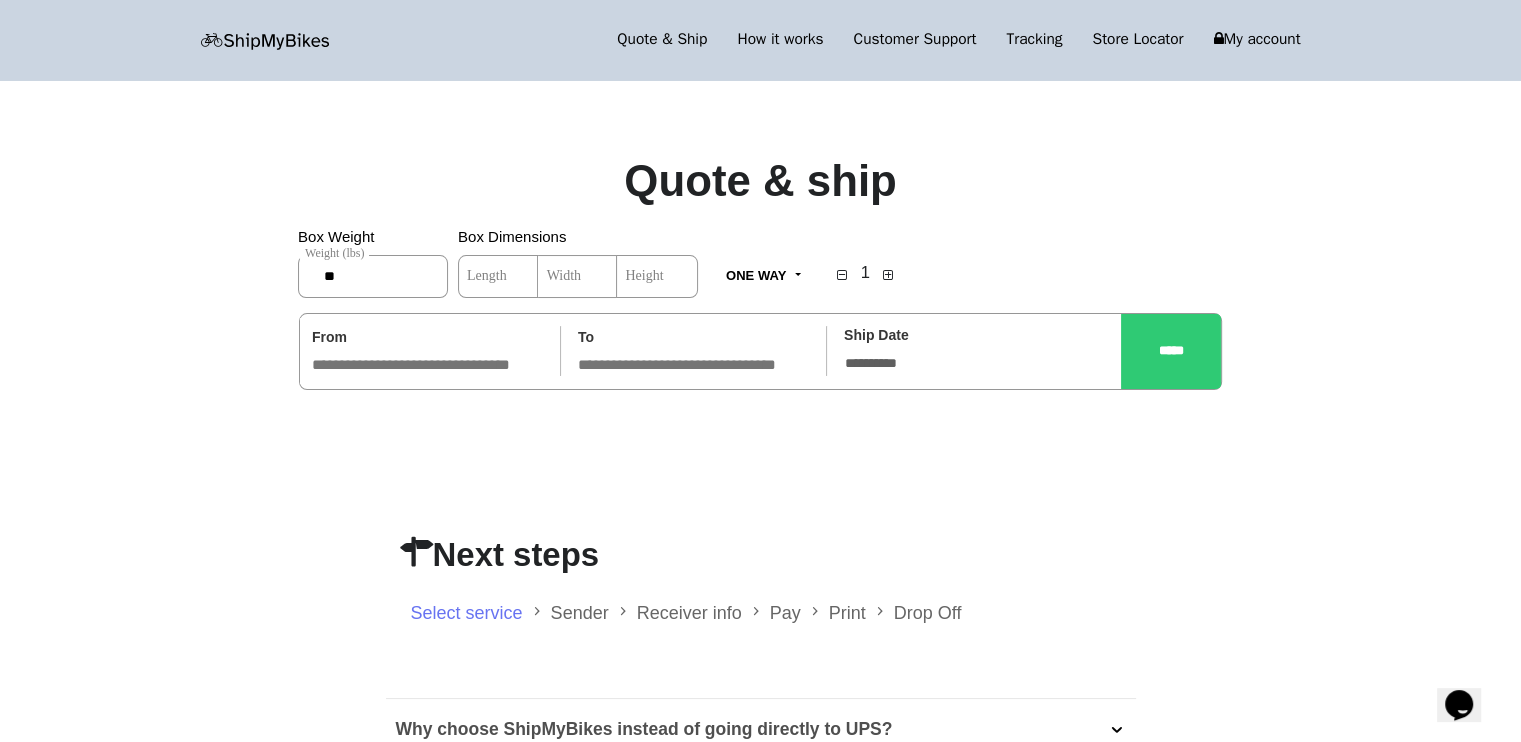 type on "**" 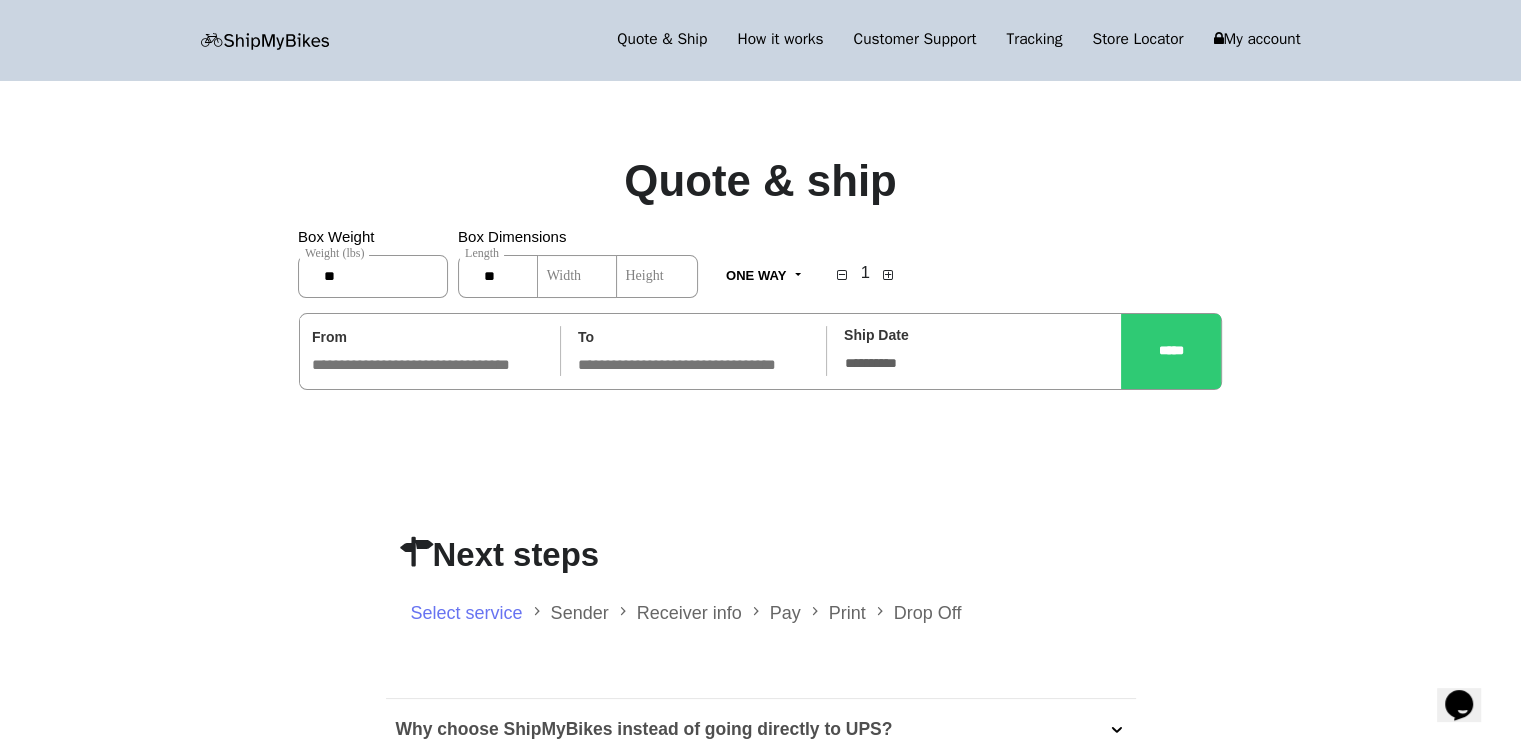 type on "**" 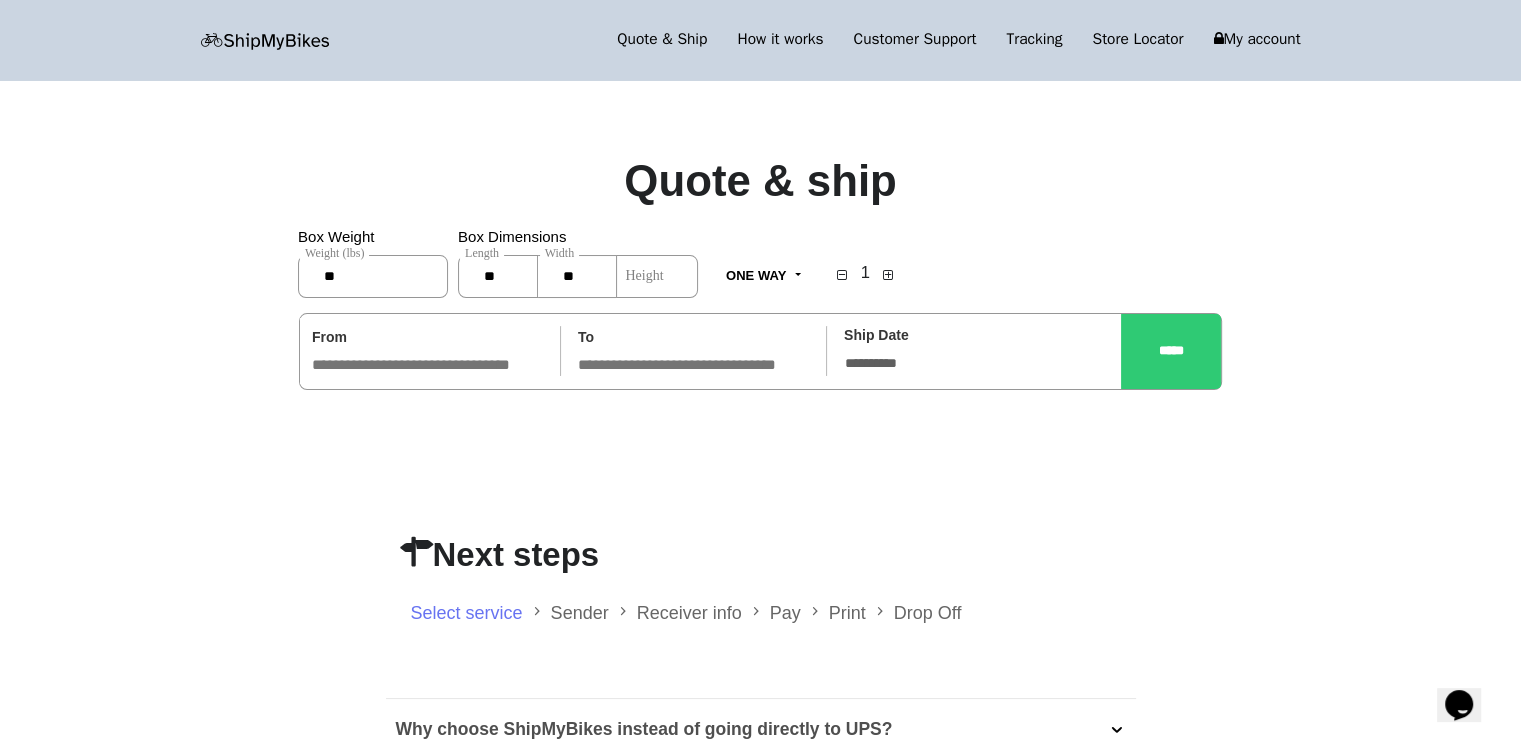 type on "**" 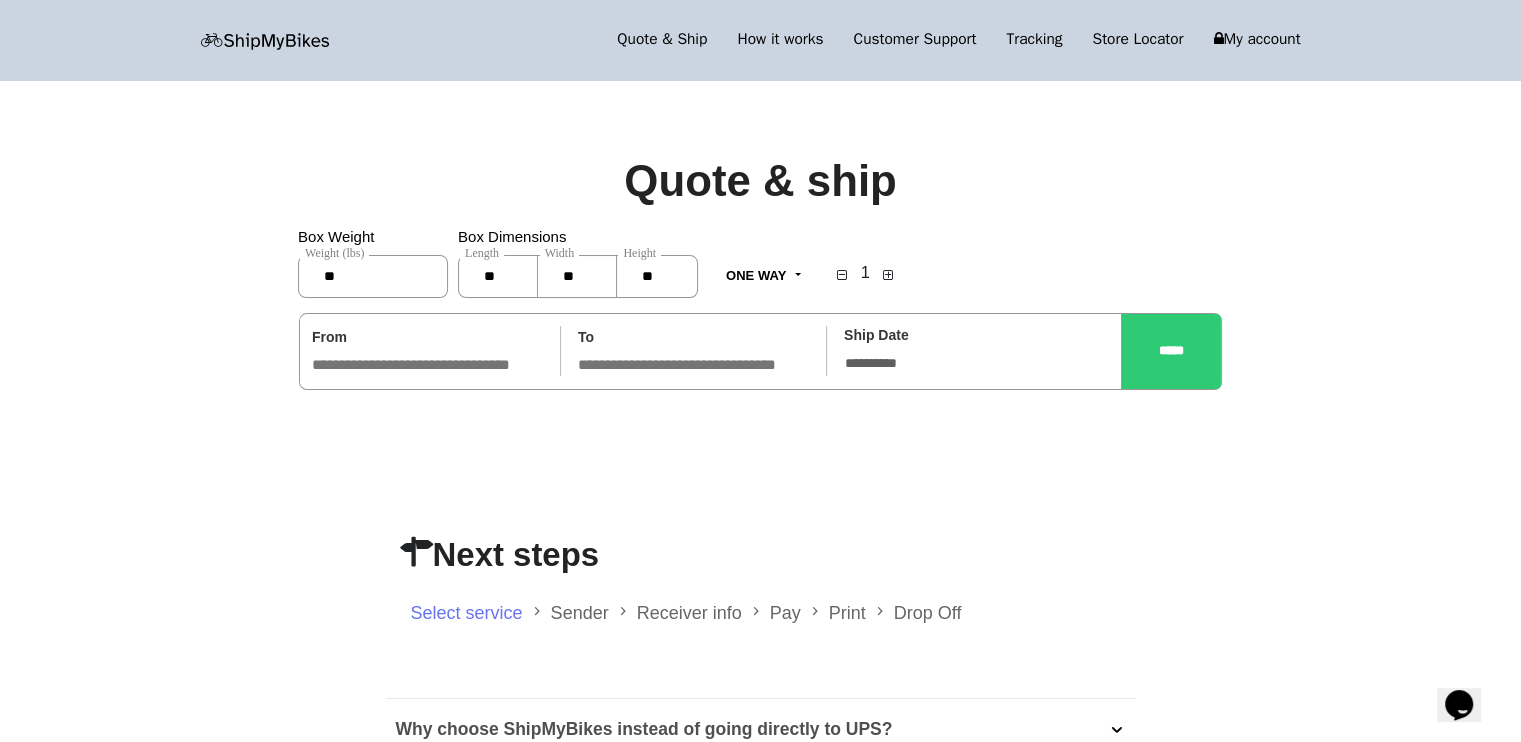 type on "**" 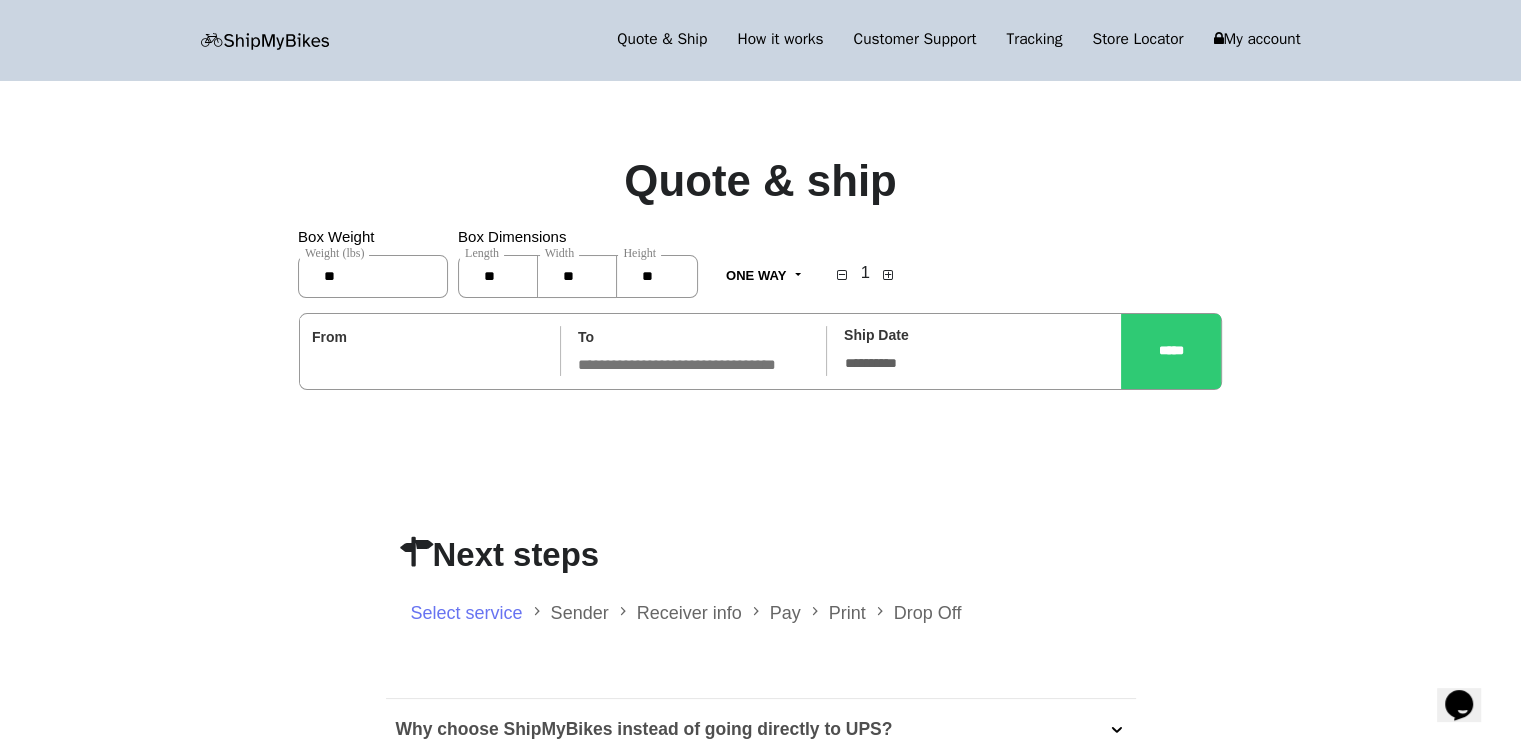 click at bounding box center [427, 364] 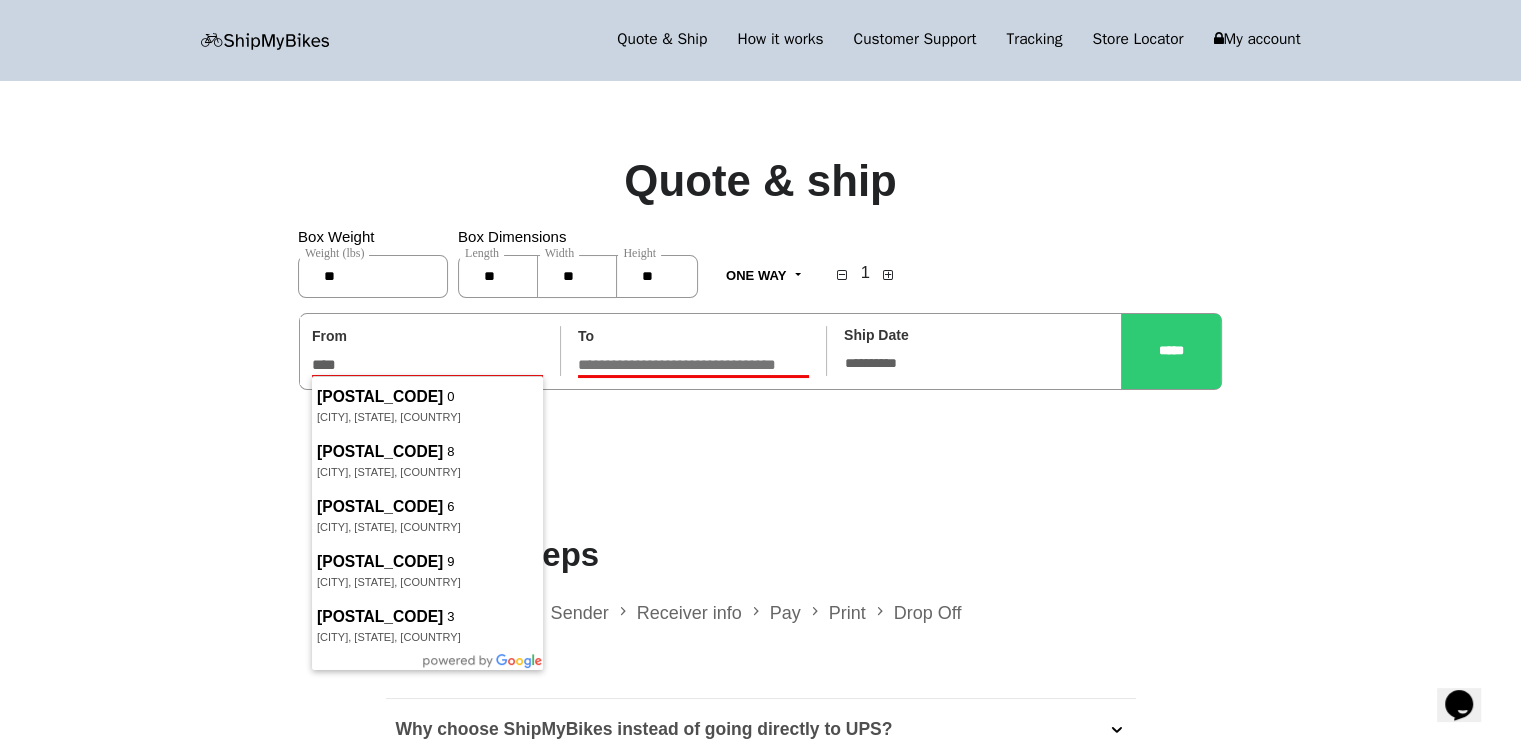 click on "****" at bounding box center (427, 366) 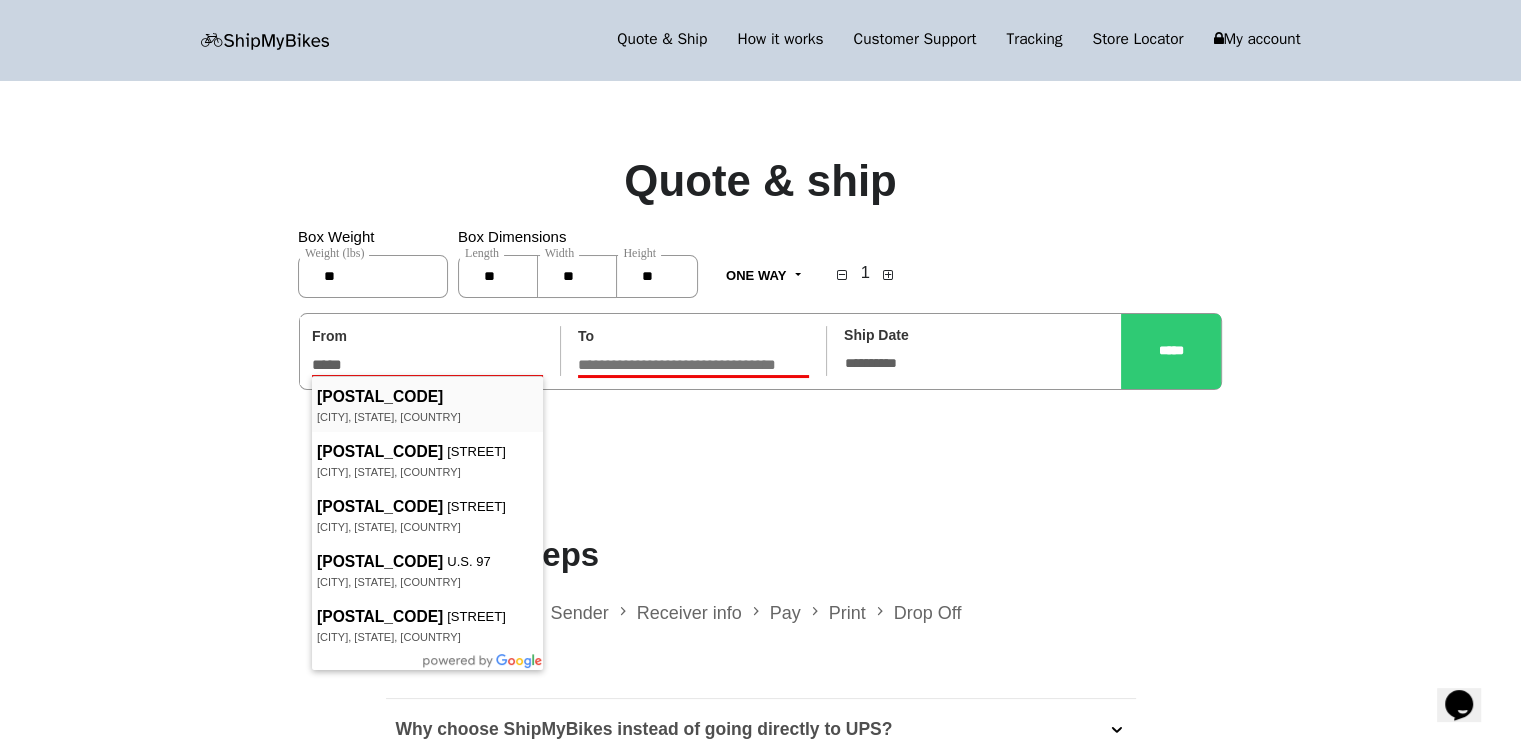 type on "*****" 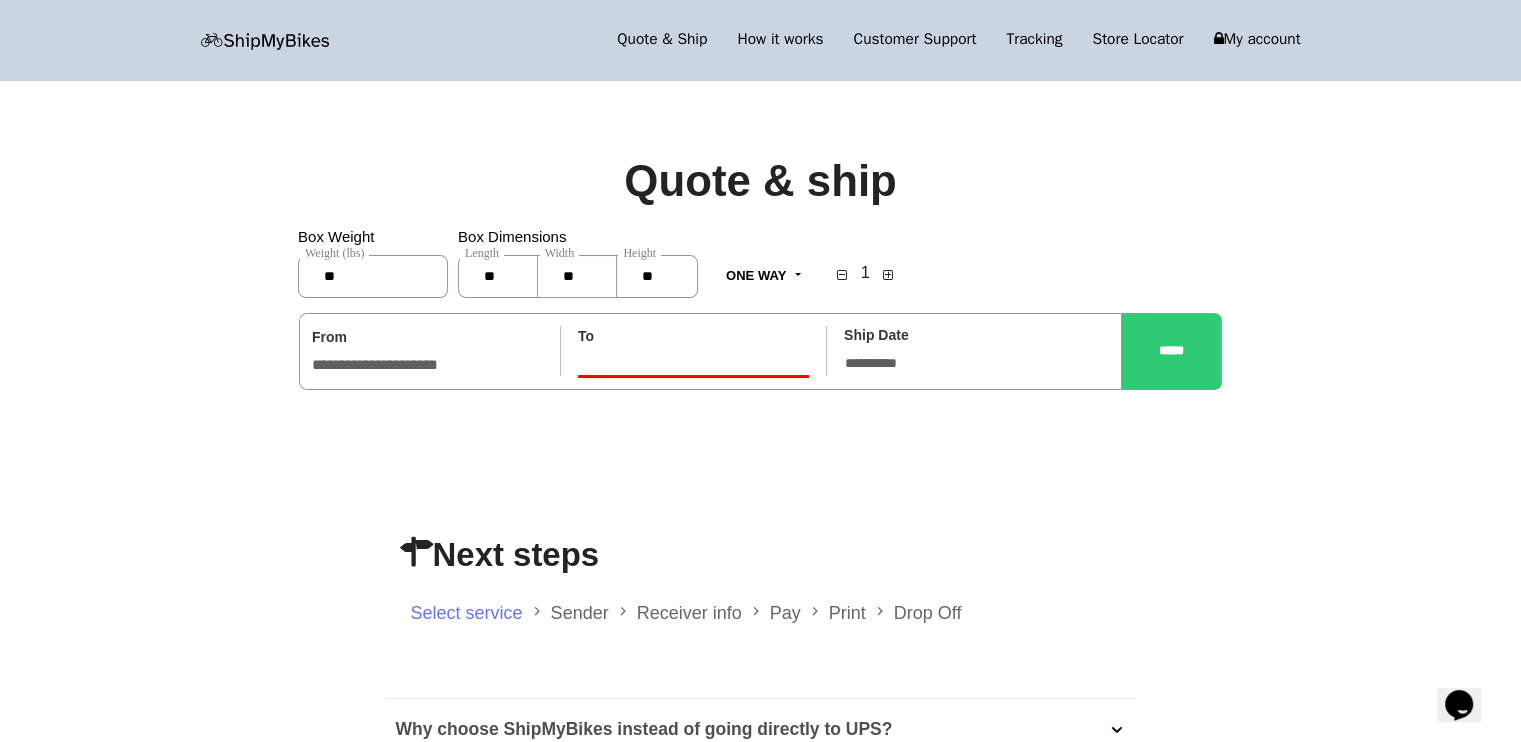 click at bounding box center (693, 366) 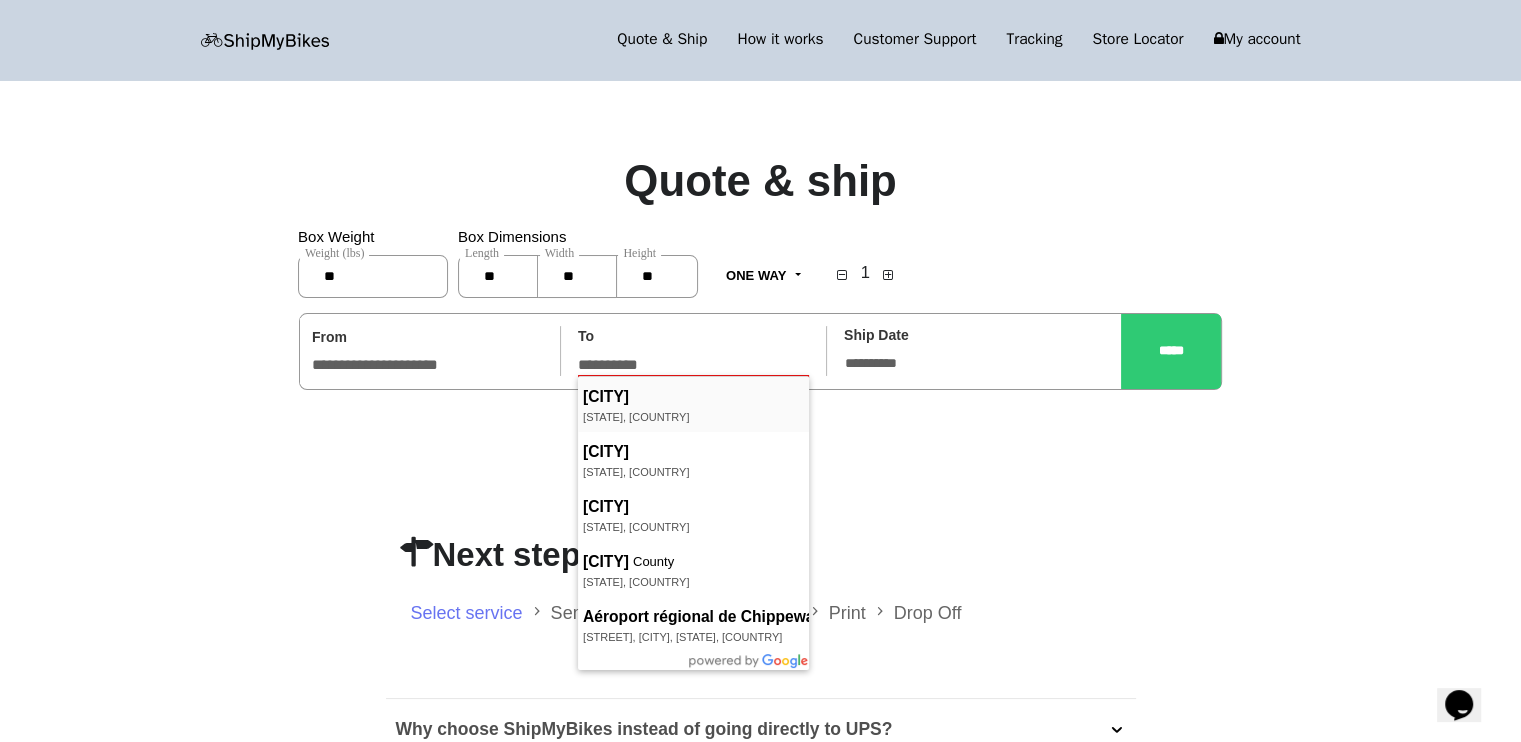 type on "**********" 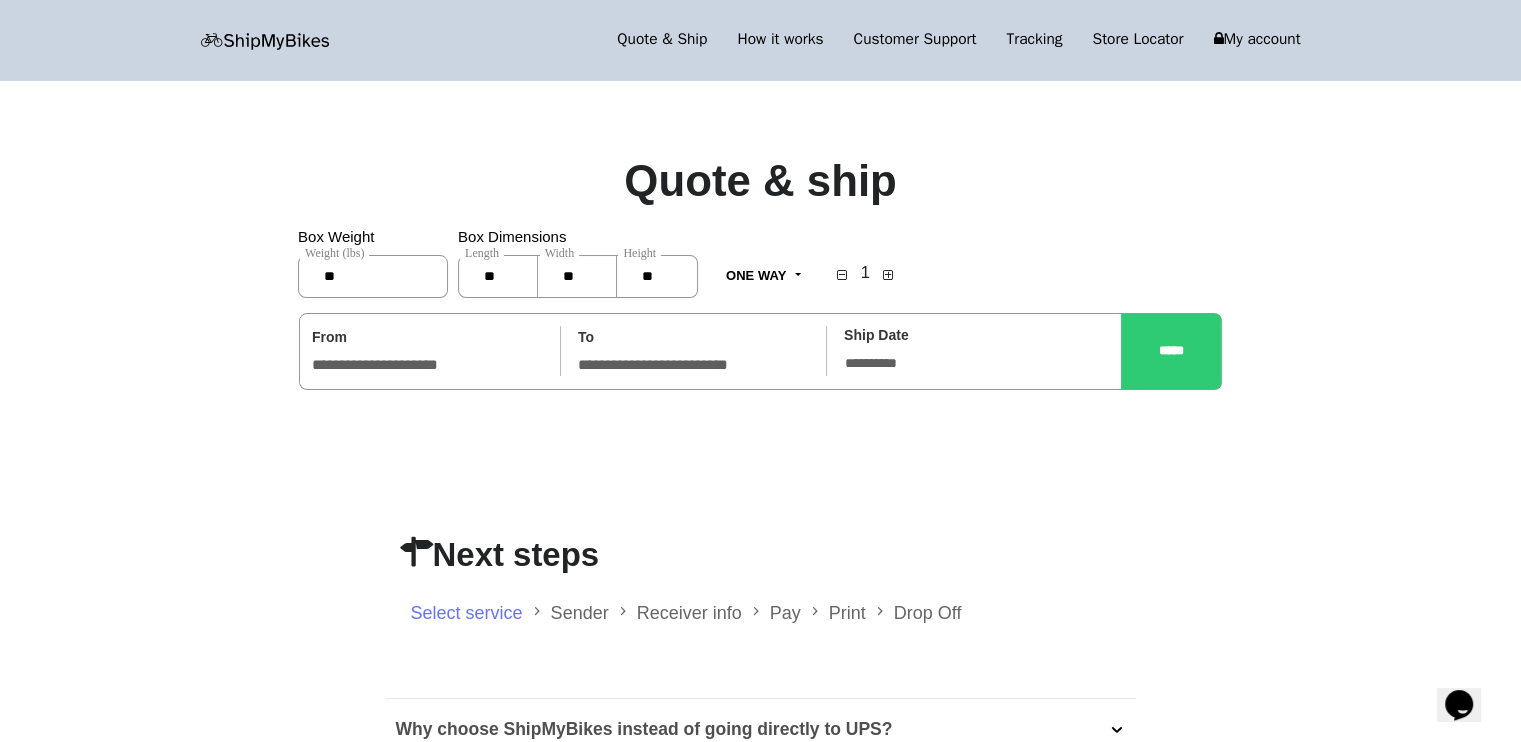 click on "**********" at bounding box center [974, 350] 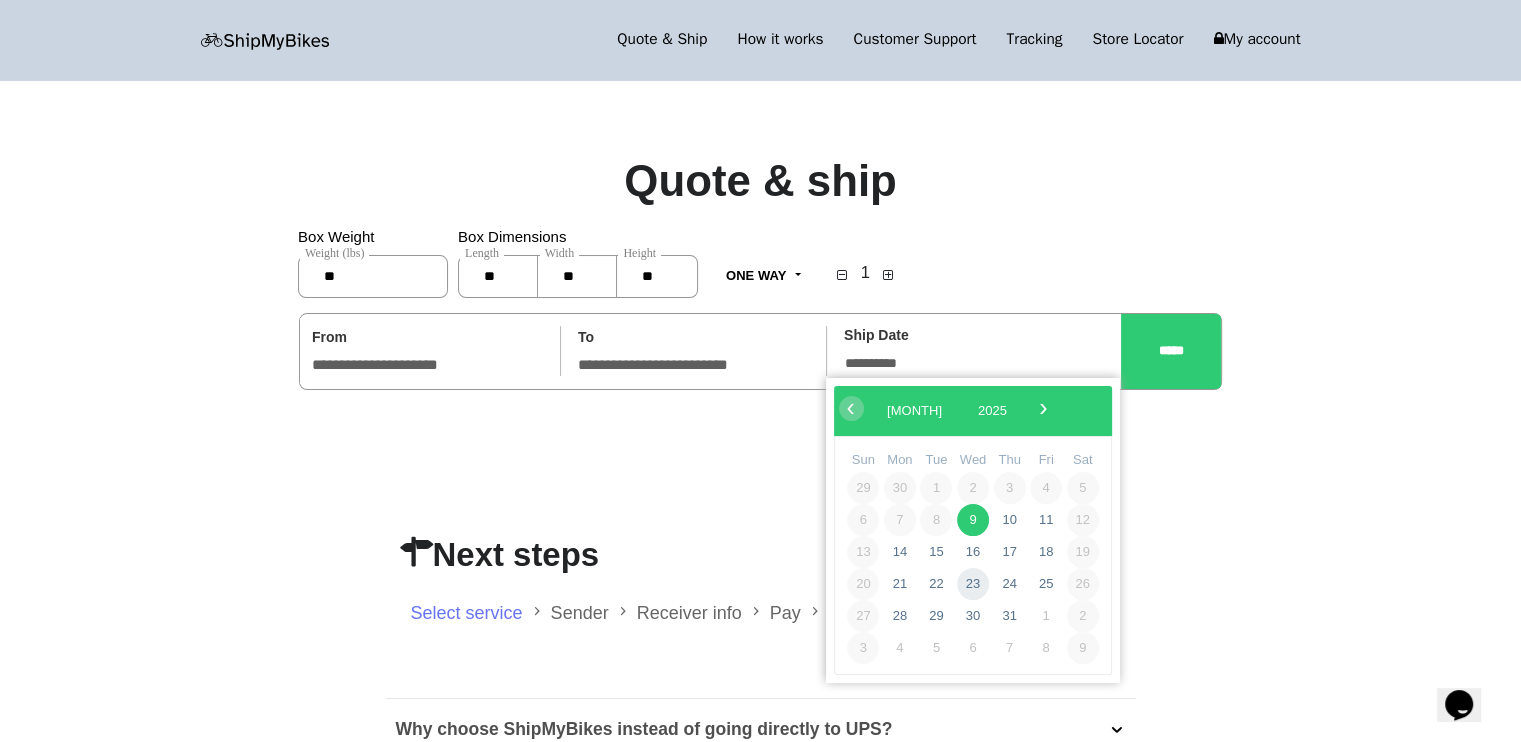 click on "23" at bounding box center [973, 584] 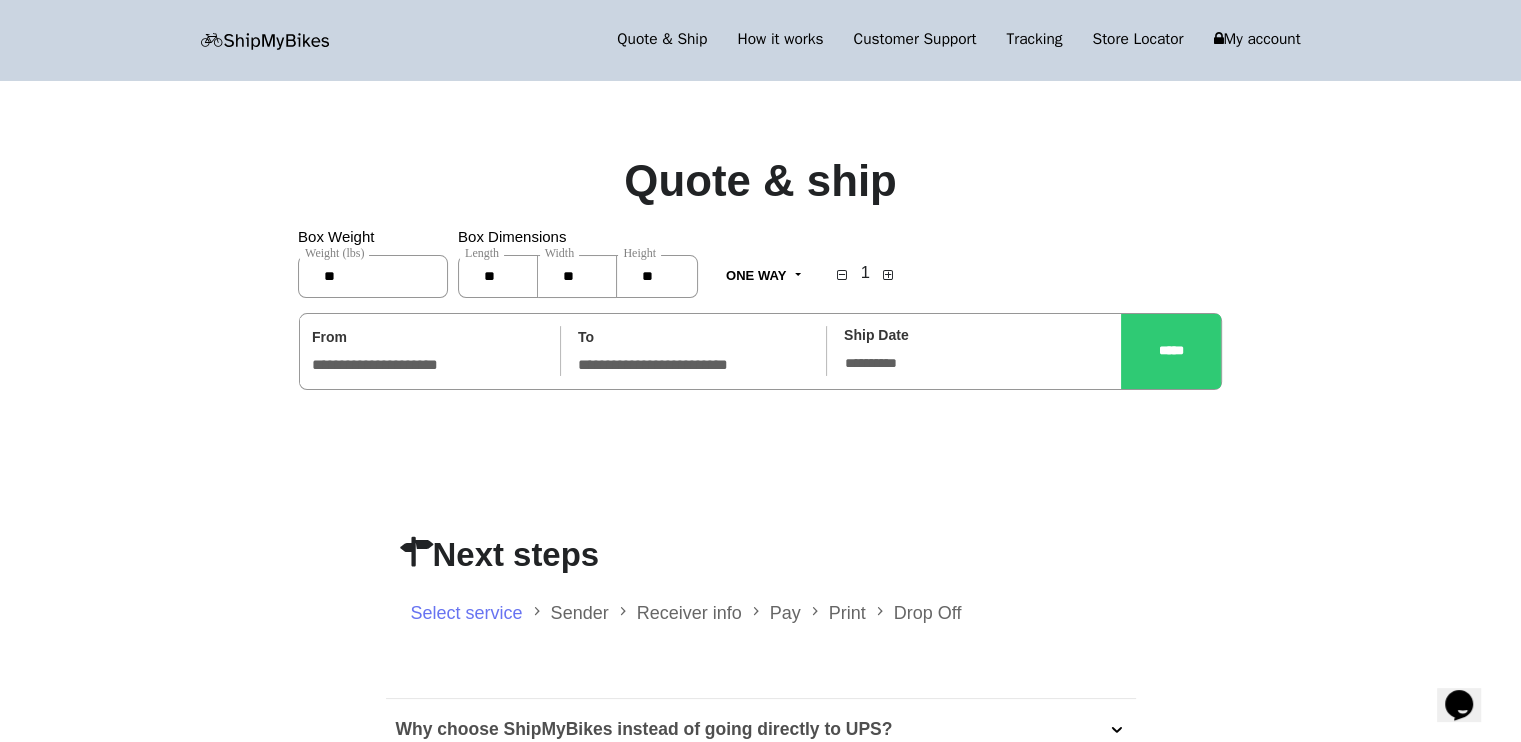 click on "*****" at bounding box center [1171, 351] 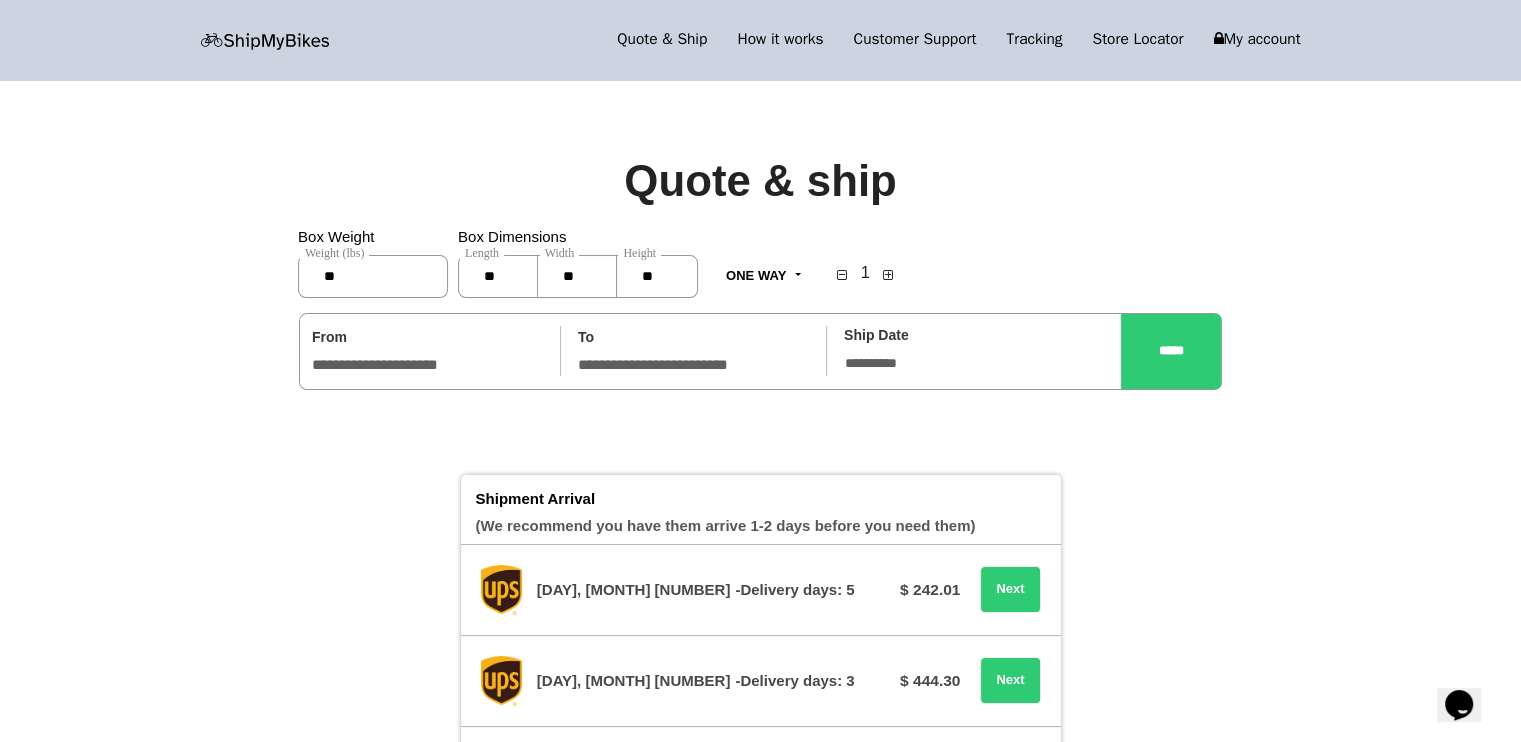 scroll, scrollTop: 0, scrollLeft: 0, axis: both 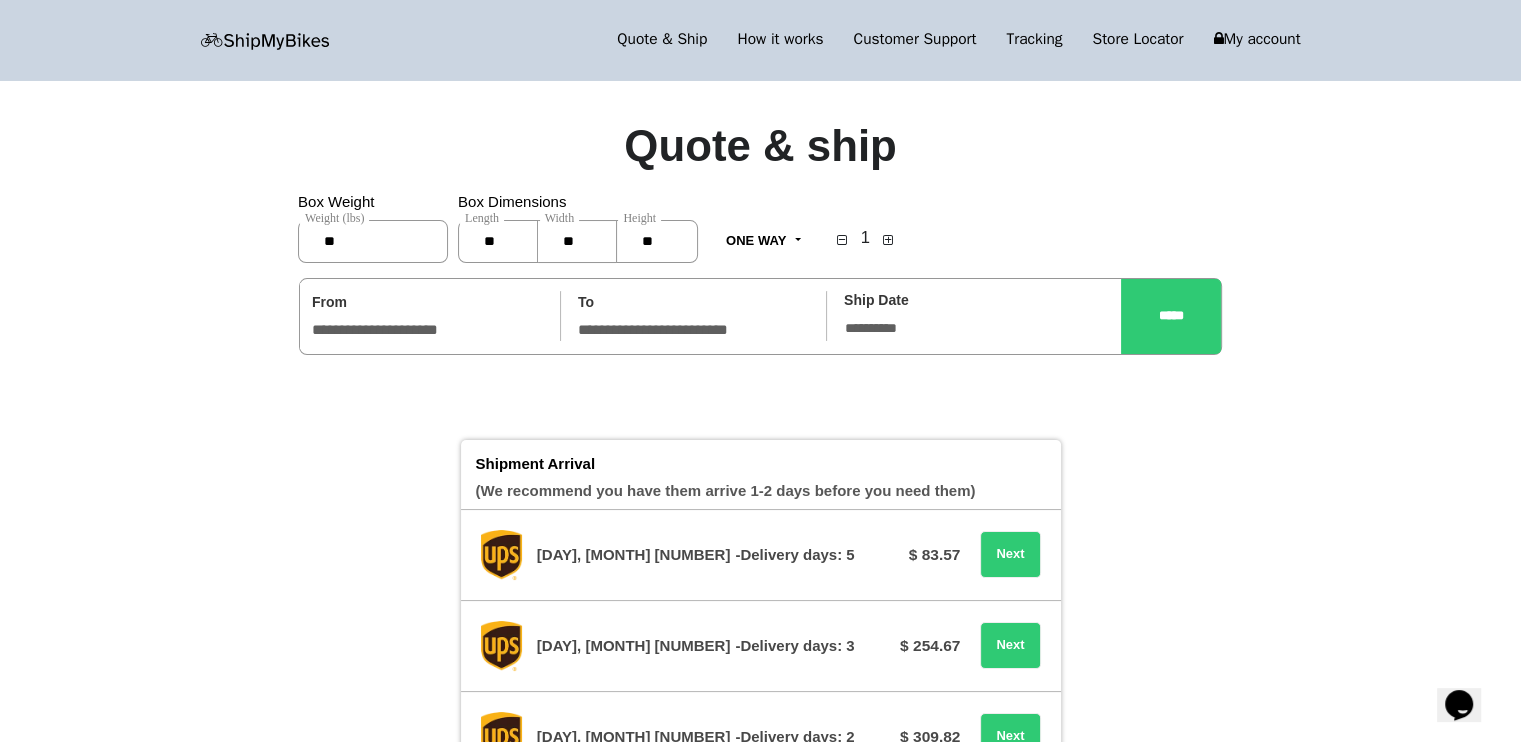 click on "**" at bounding box center [577, 241] 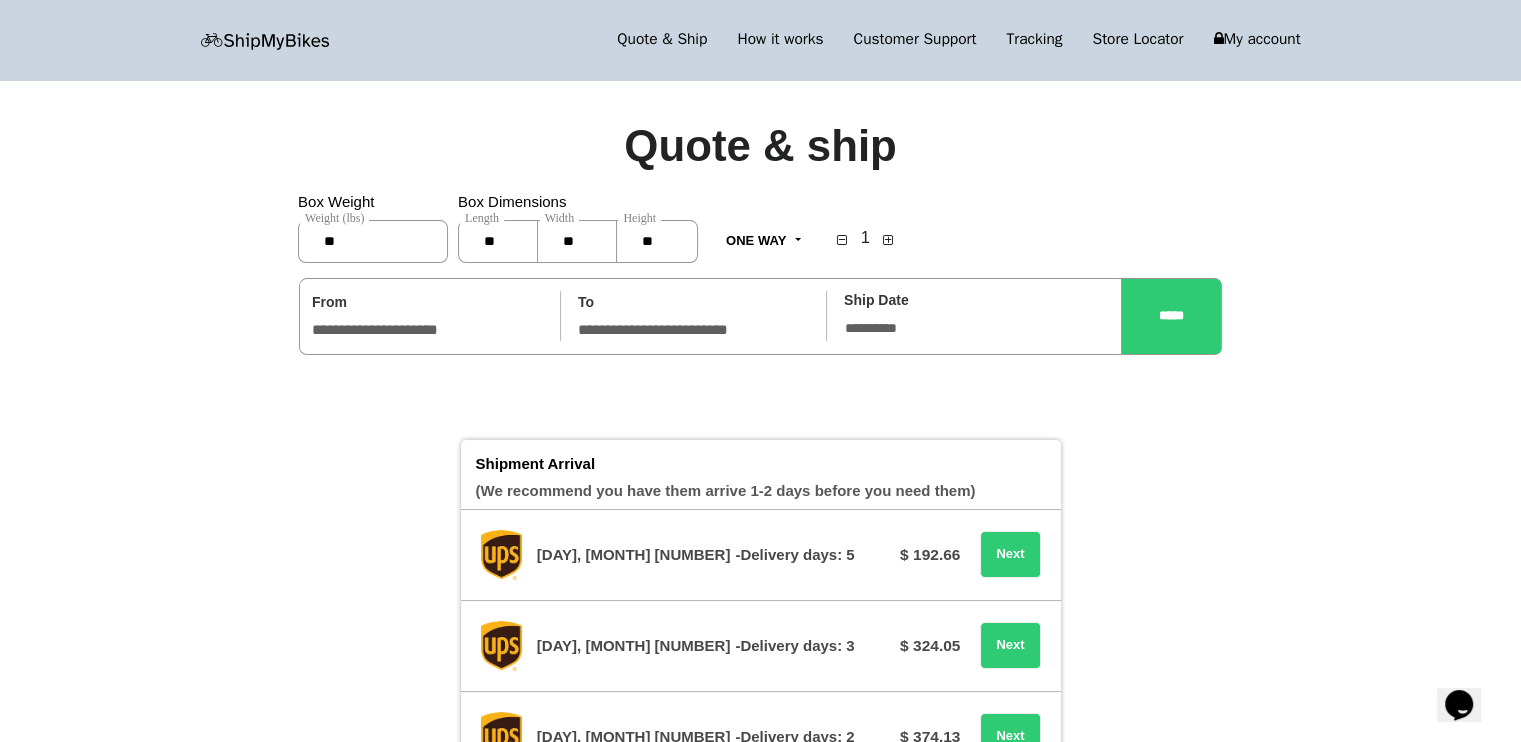 click on "**" at bounding box center (577, 241) 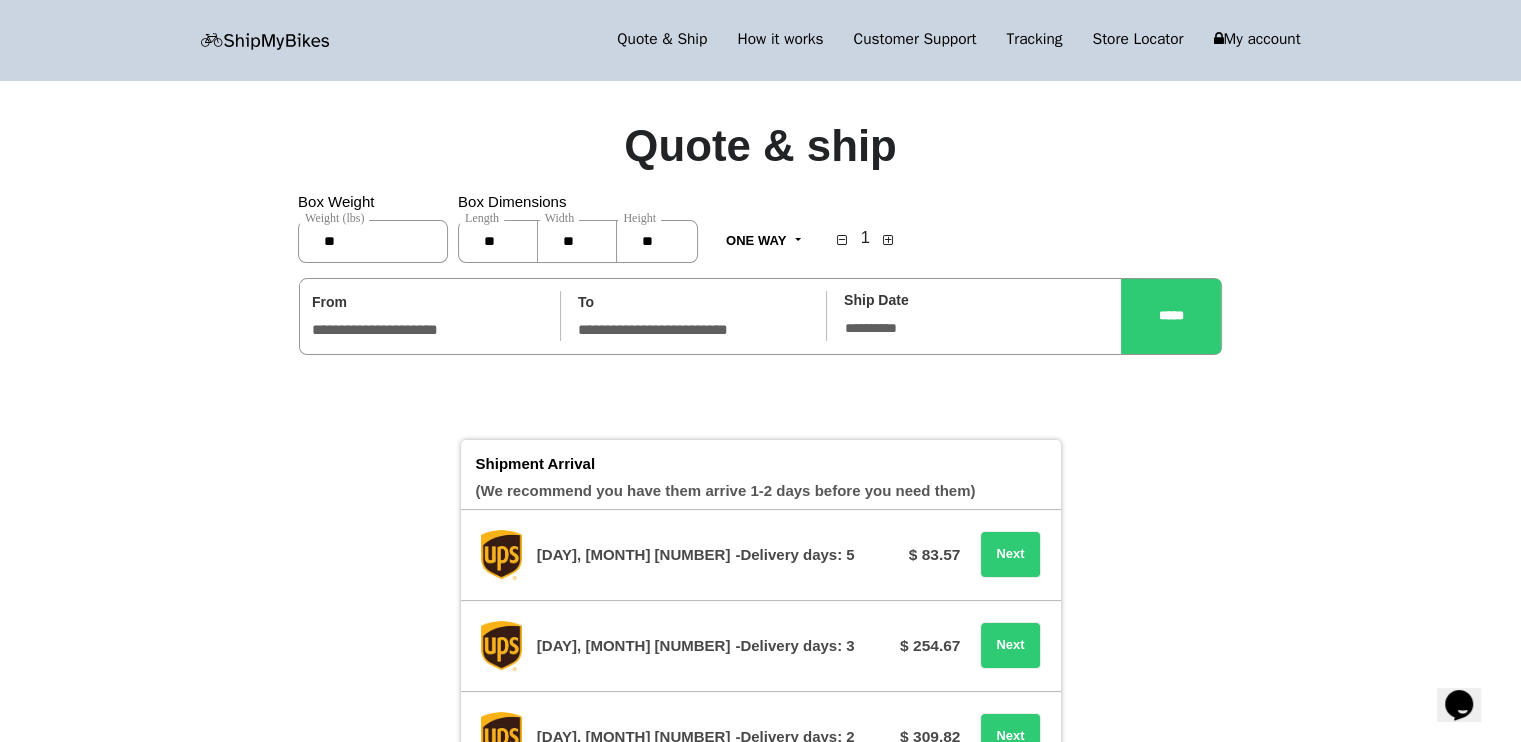 click on "**" at bounding box center [577, 241] 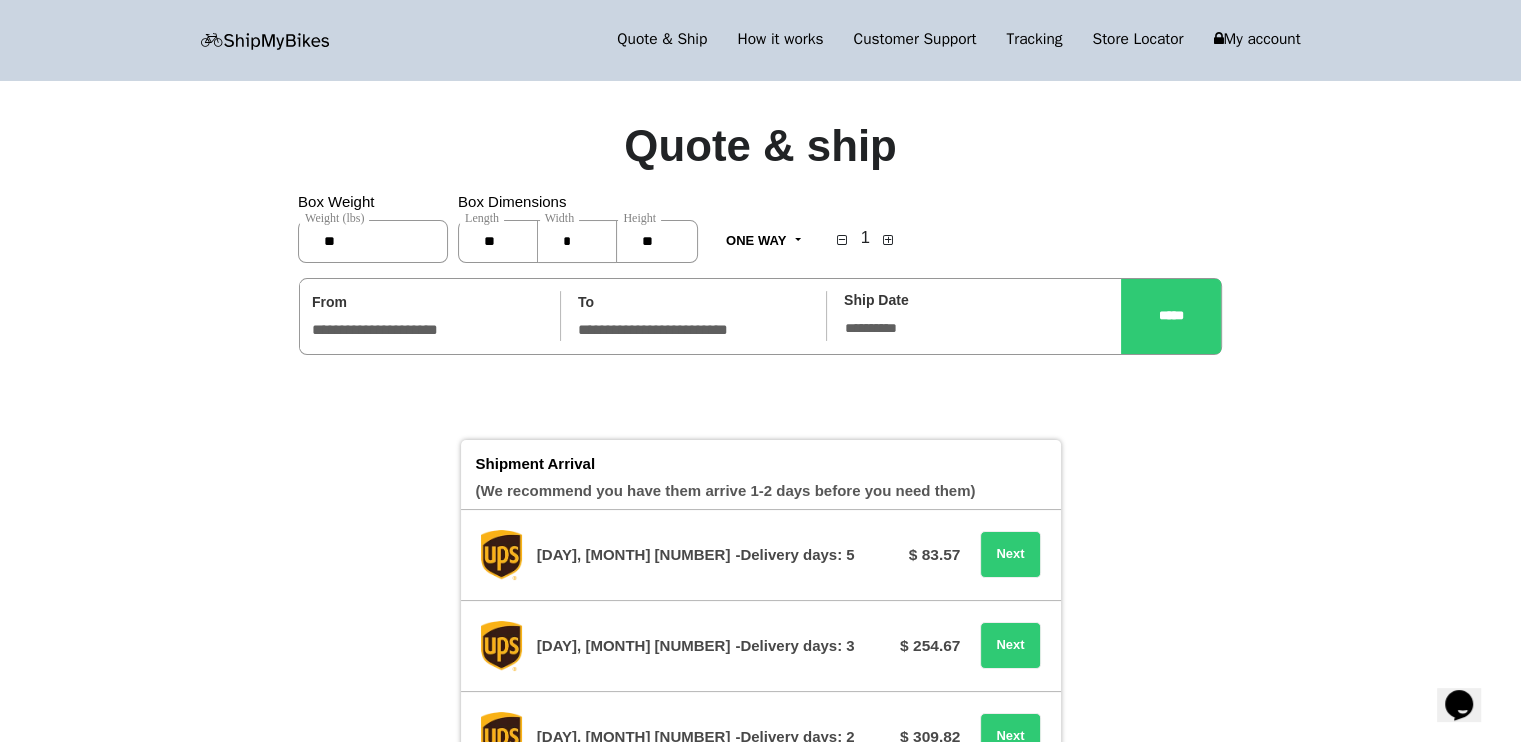 click on "*****" at bounding box center (1171, 316) 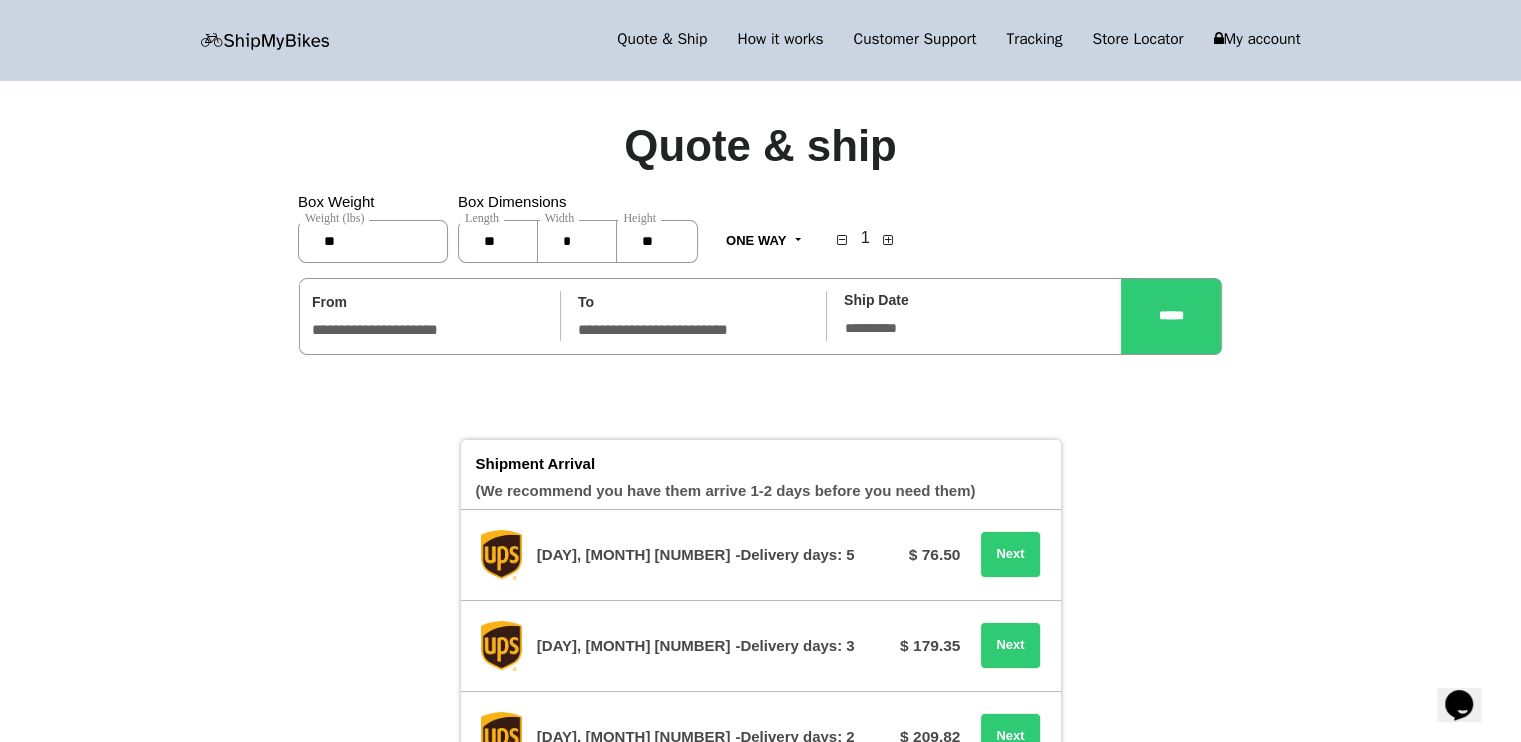 click on "*" at bounding box center [577, 241] 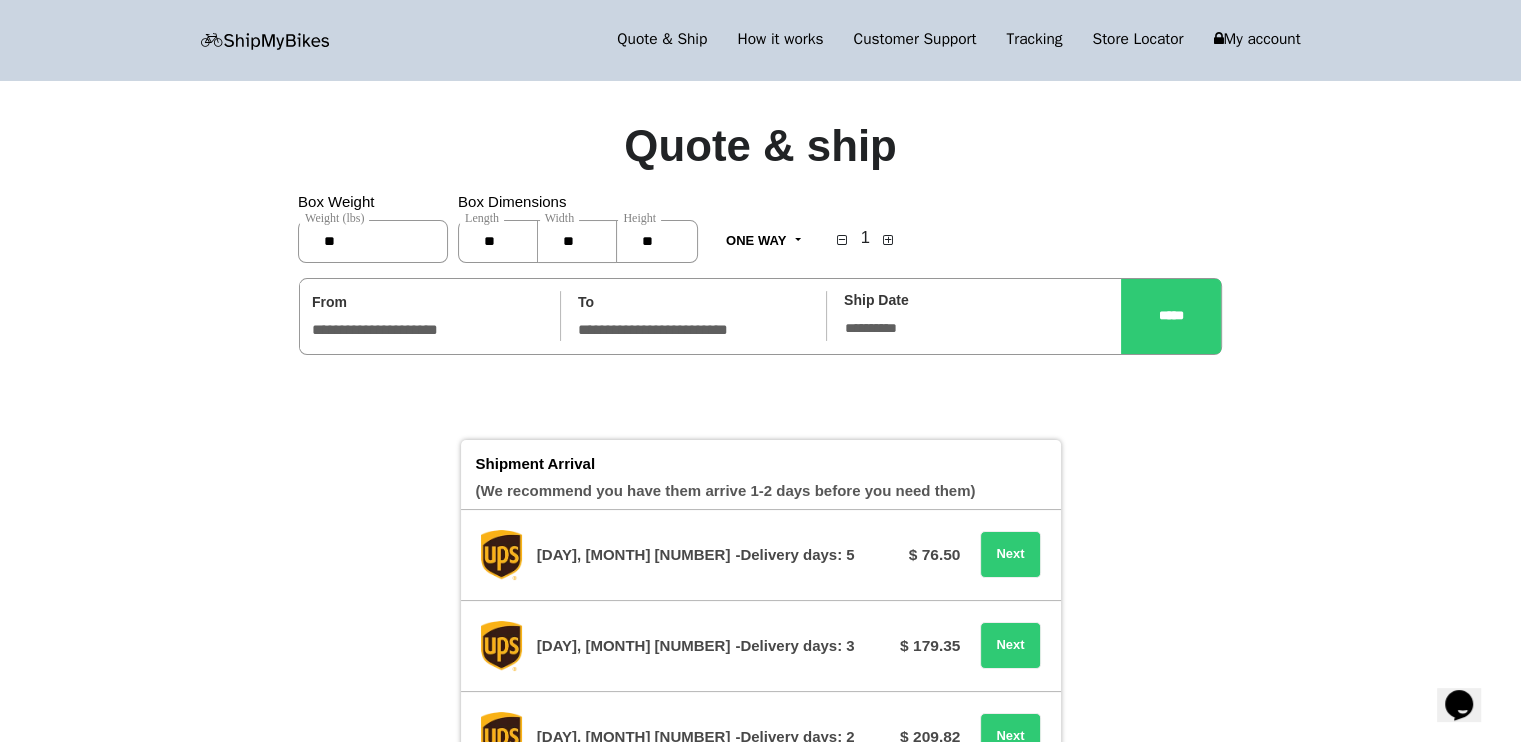 click on "*****" at bounding box center [1171, 316] 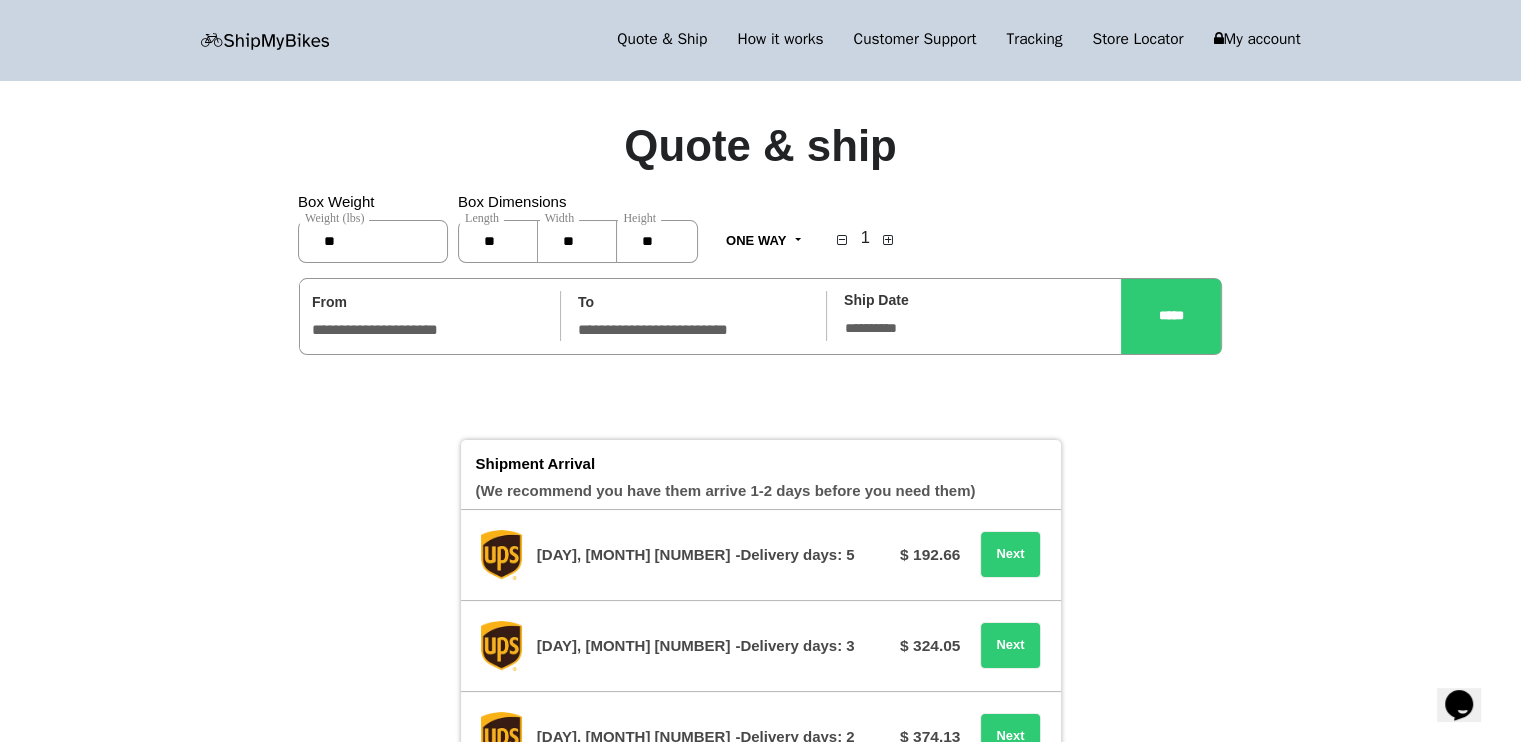 click on "**" at bounding box center (577, 241) 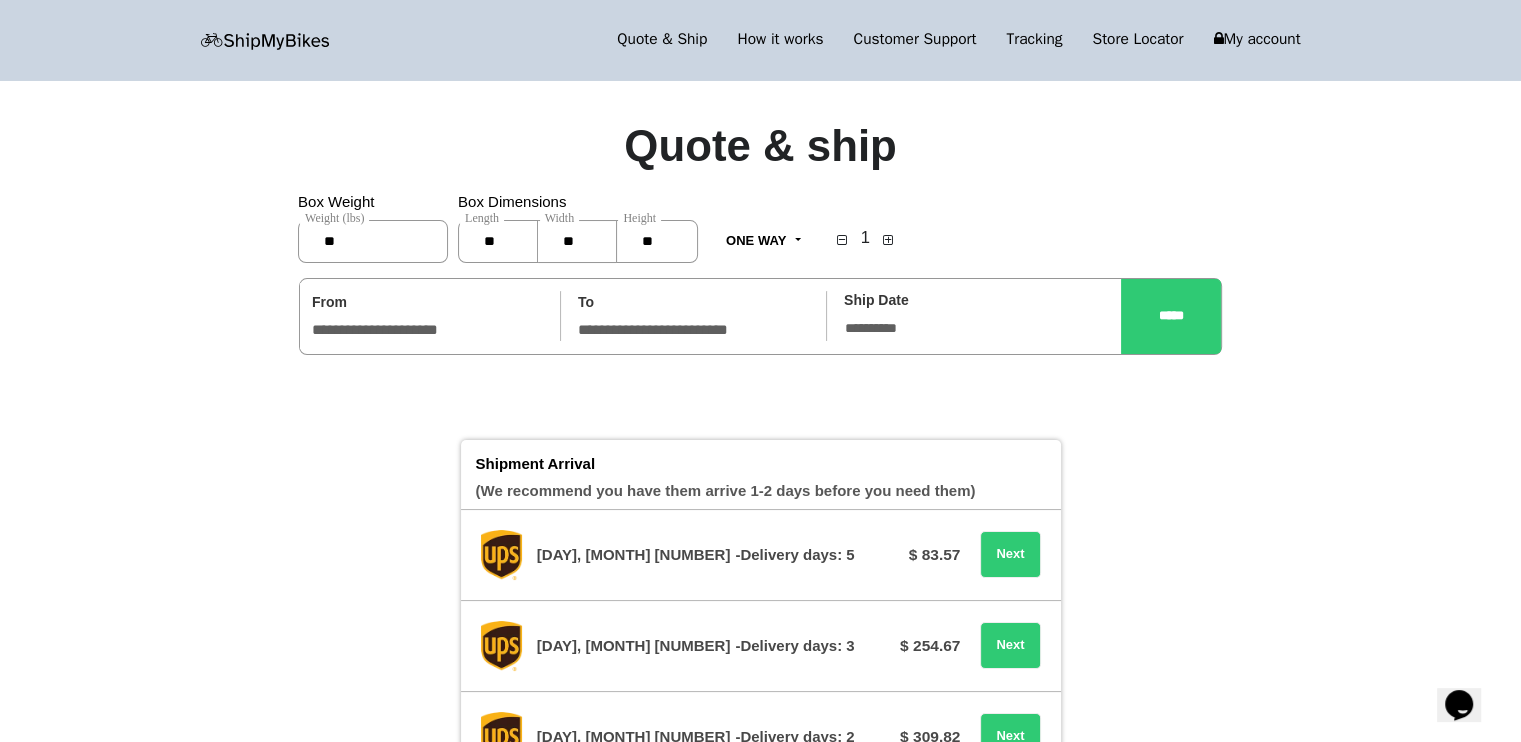 click on "**" at bounding box center [498, 241] 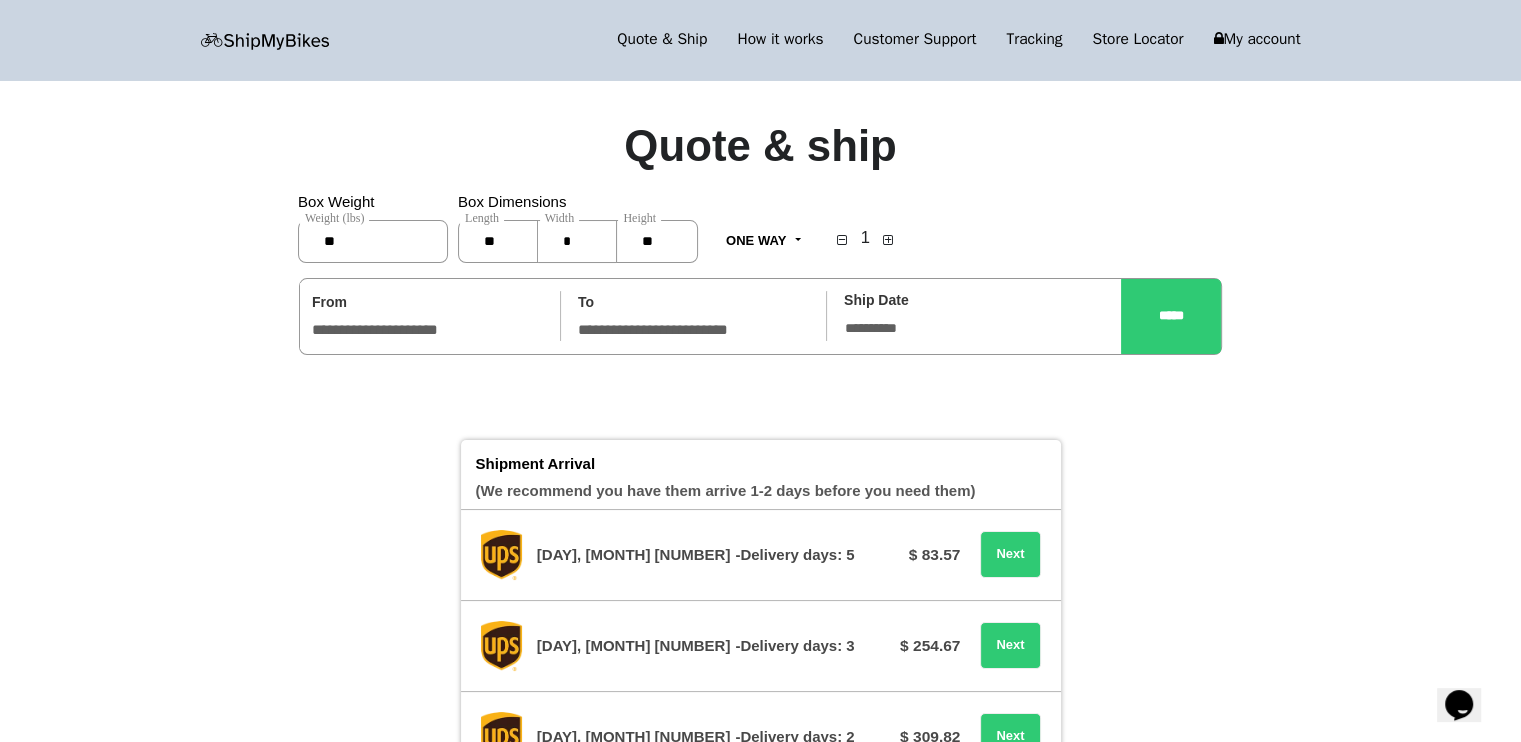 type on "*" 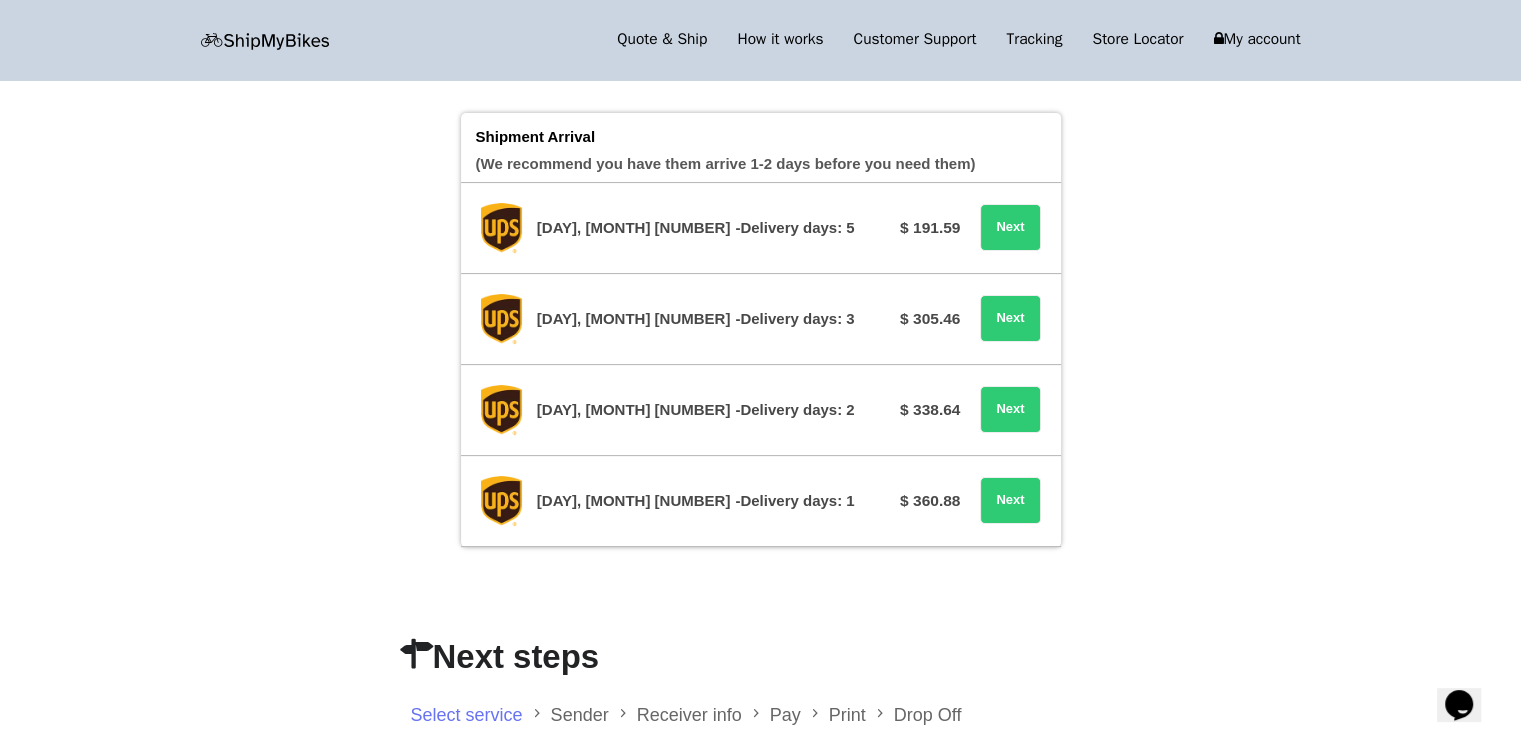 scroll, scrollTop: 0, scrollLeft: 0, axis: both 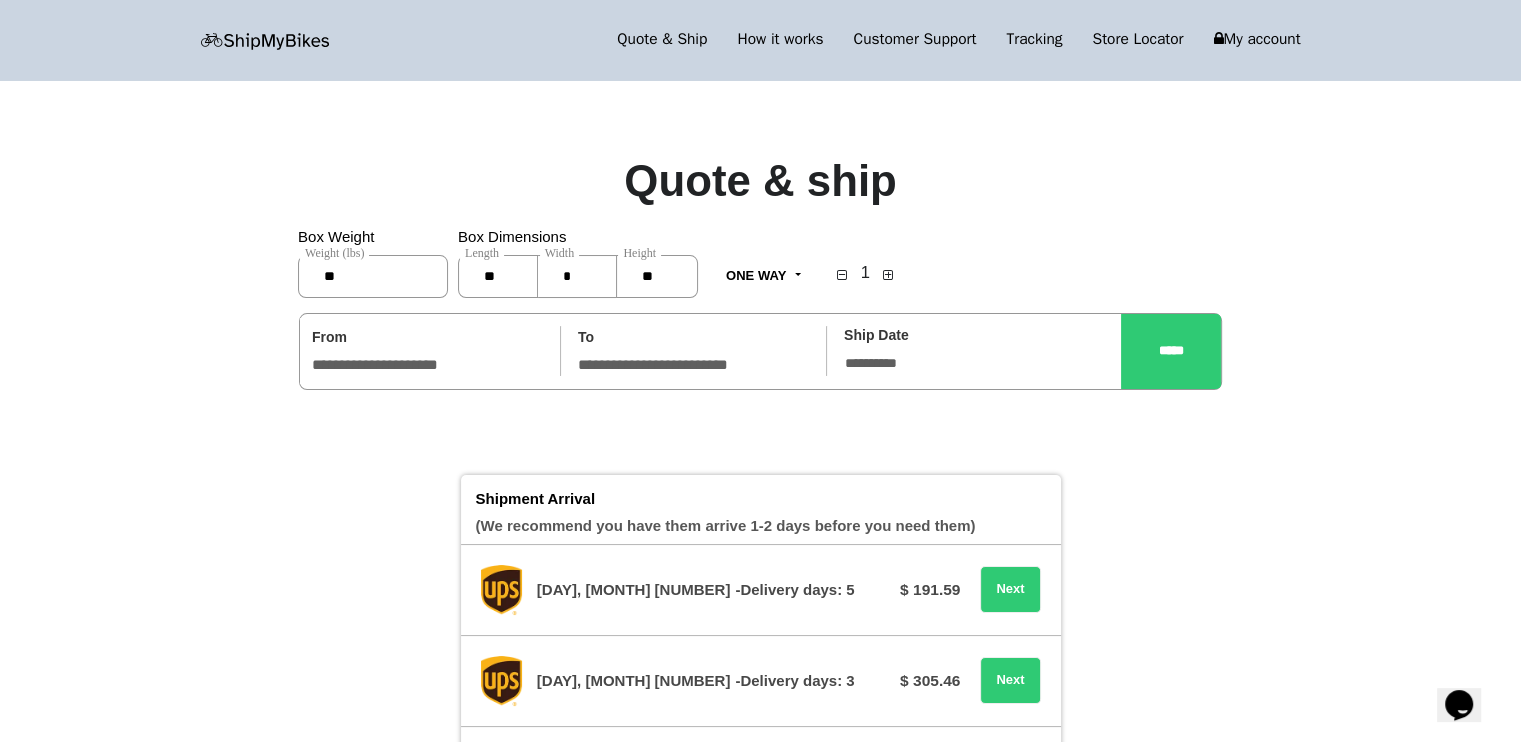 click on "*" at bounding box center (577, 276) 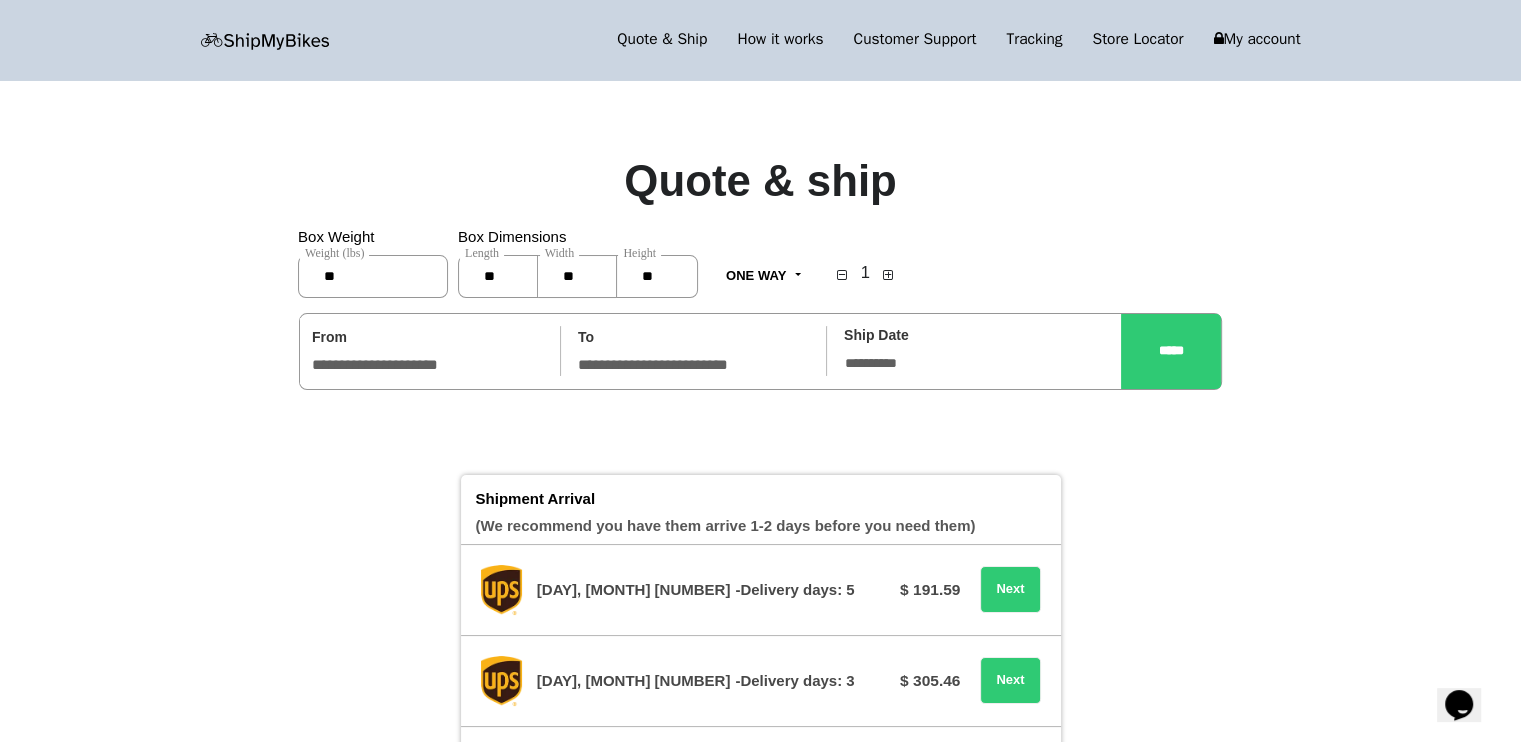 type on "**" 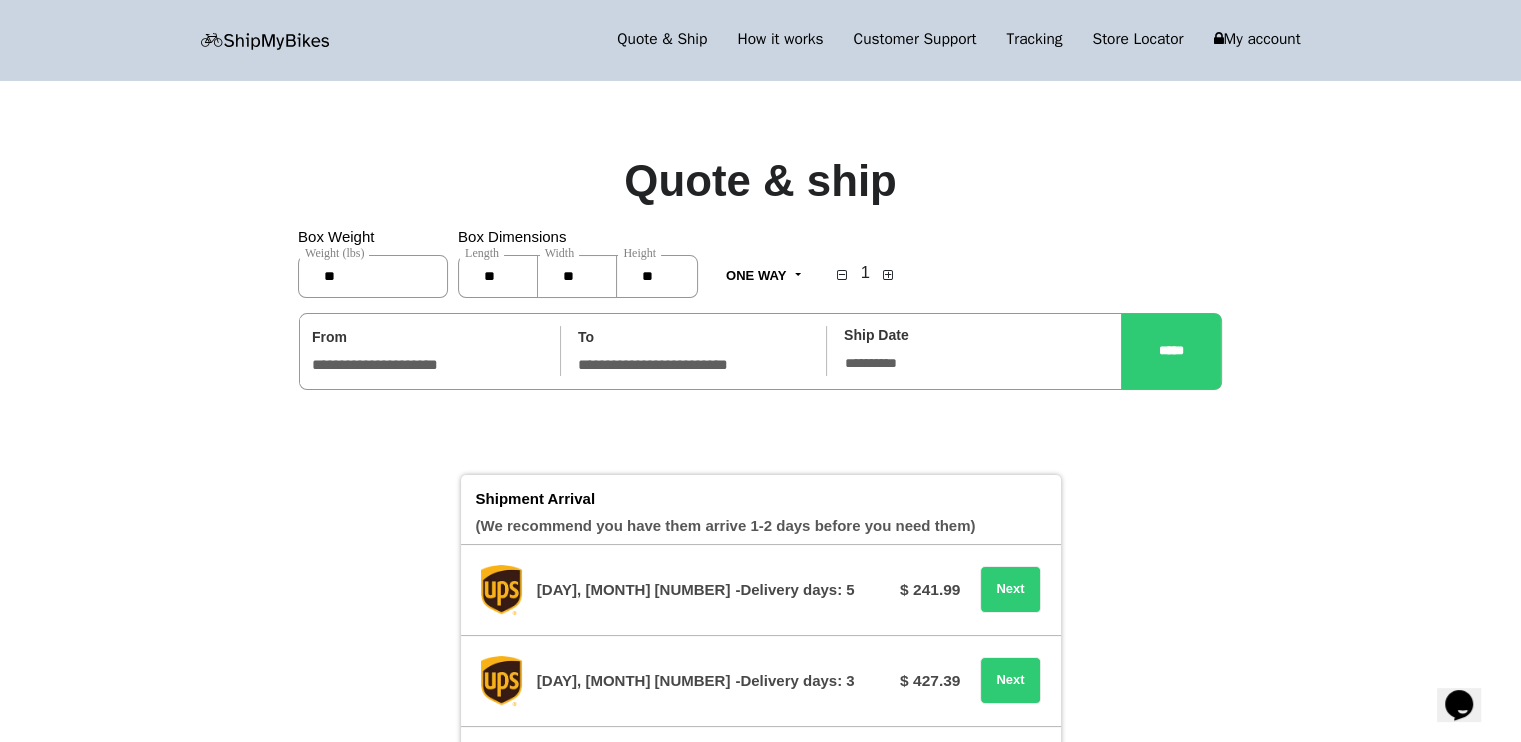 click on "**" at bounding box center [657, 276] 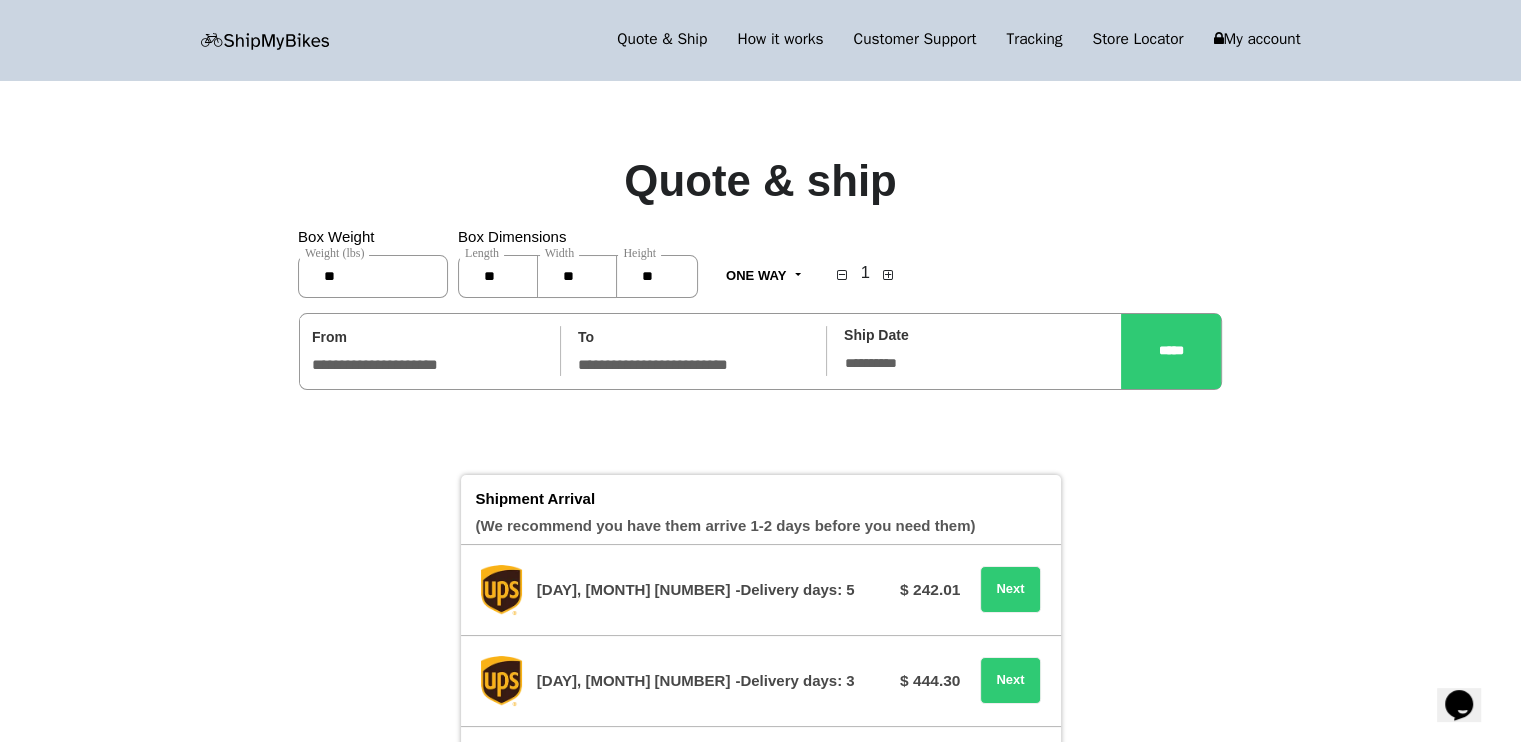 click on "**" at bounding box center [498, 276] 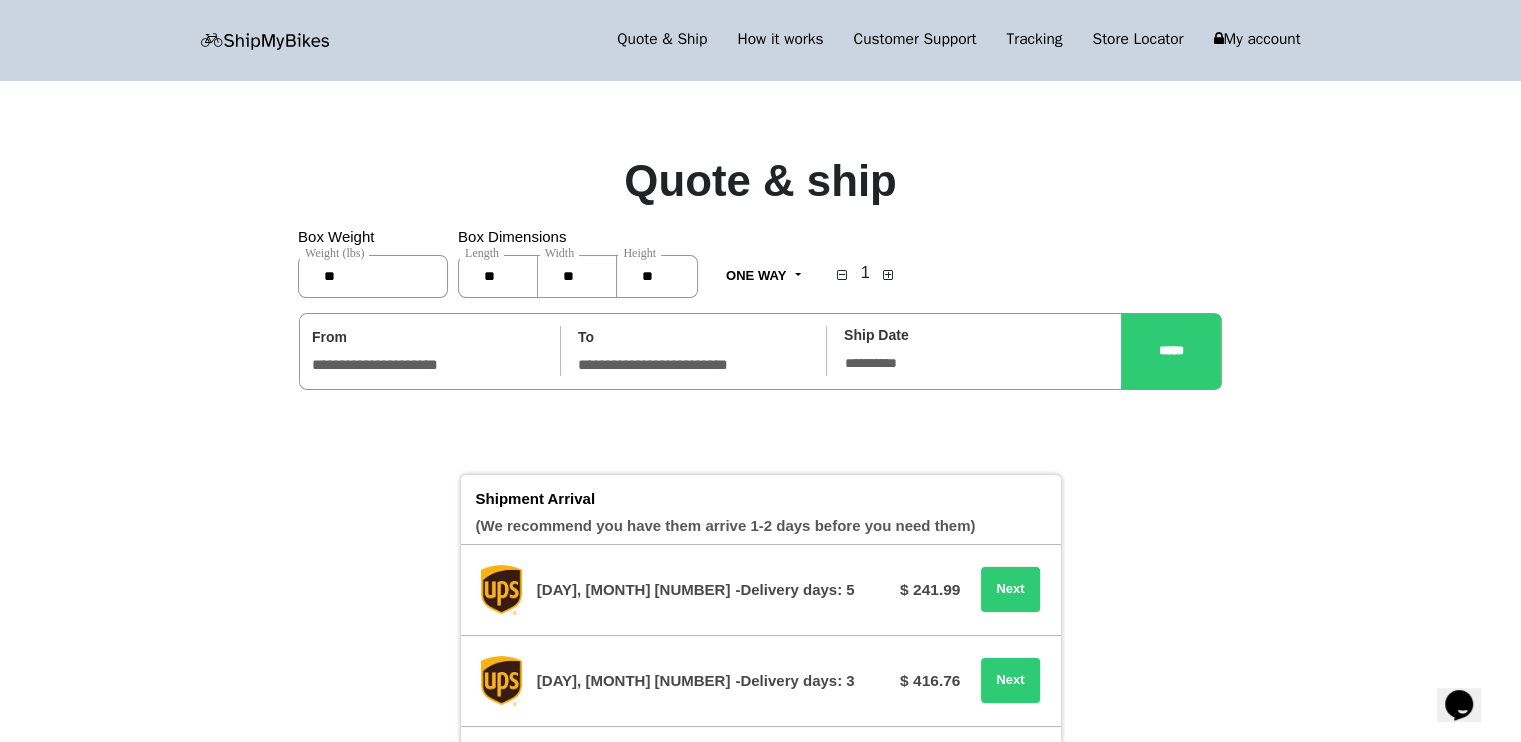 click on "**" at bounding box center [657, 276] 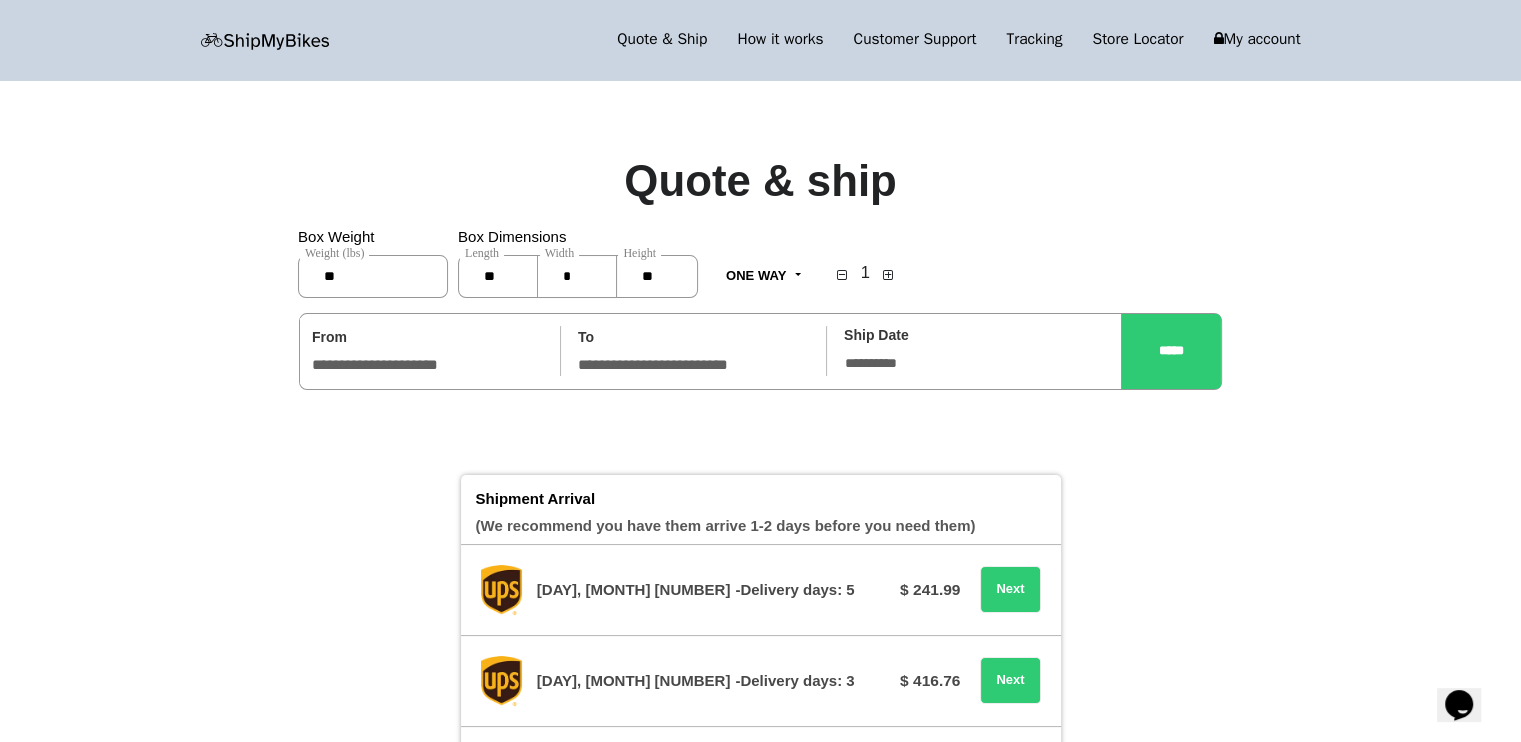 type on "*" 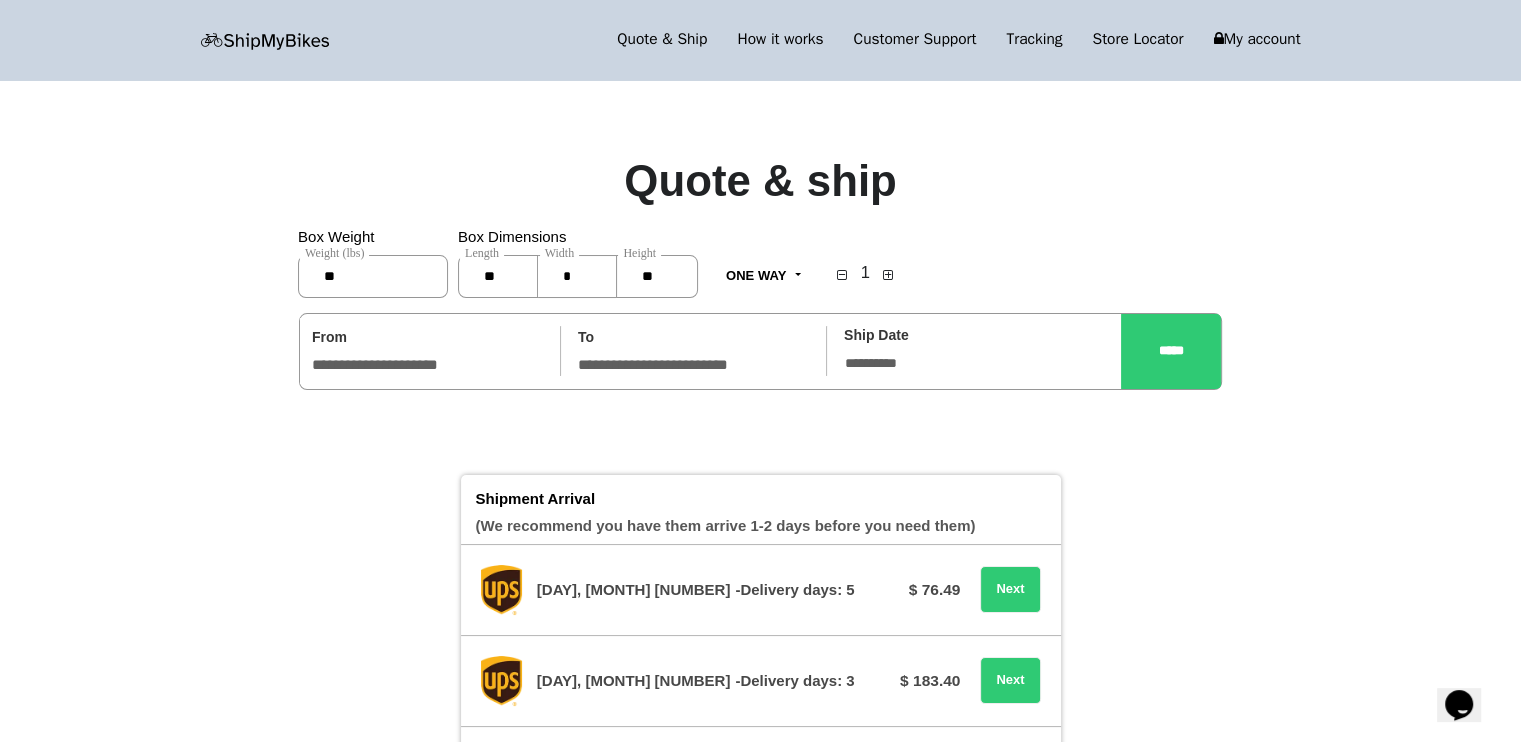click on "**" at bounding box center [373, 276] 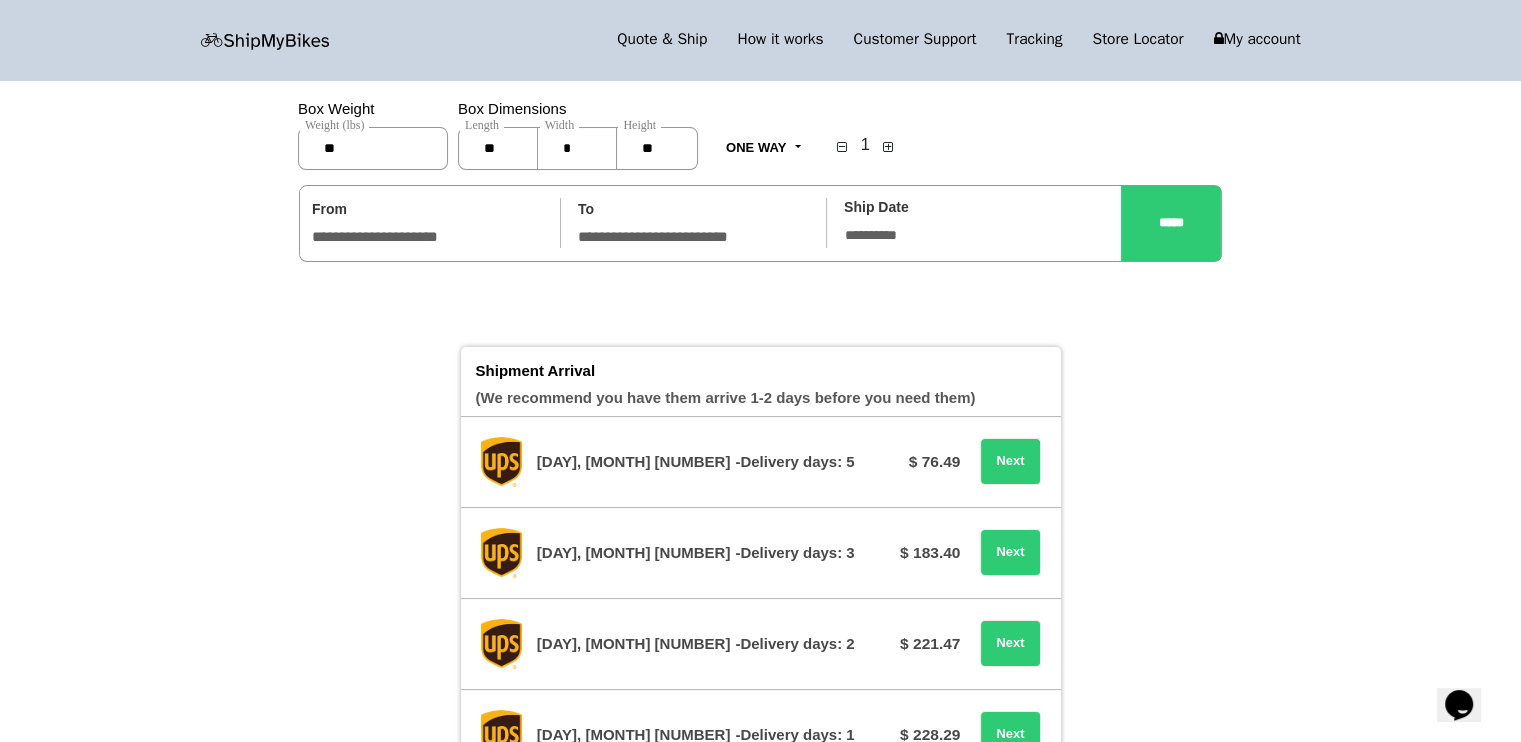 scroll, scrollTop: 0, scrollLeft: 0, axis: both 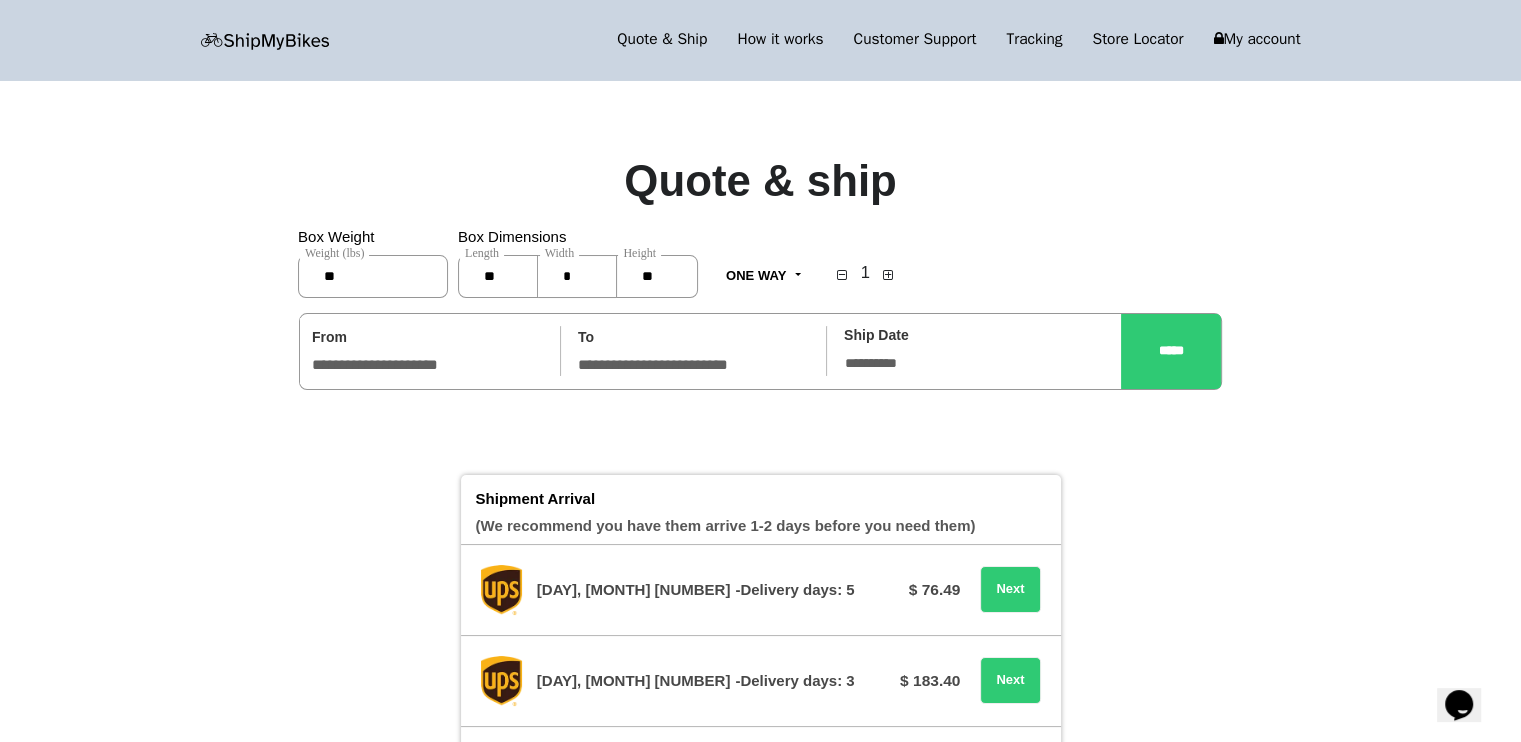 type on "**" 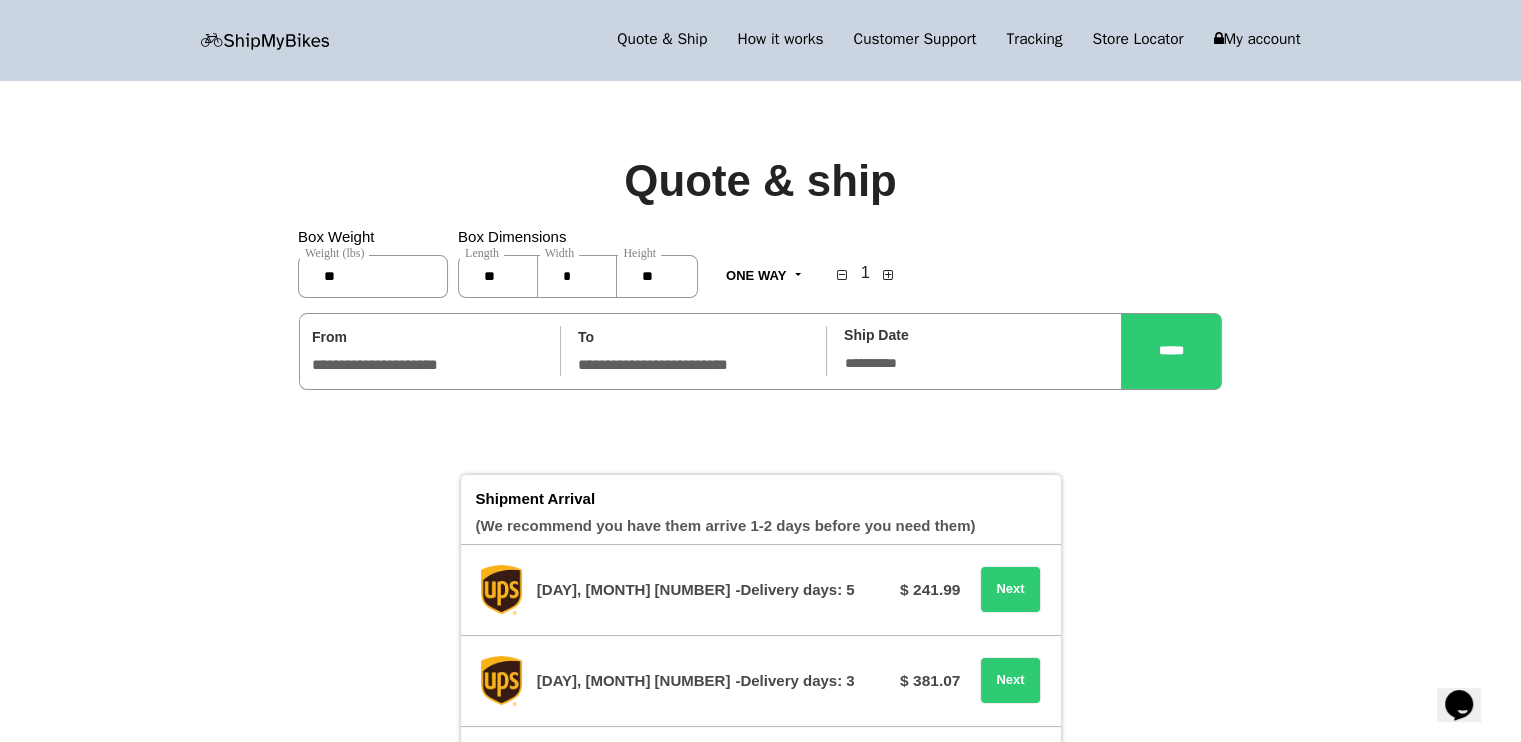 click on "**" at bounding box center [498, 276] 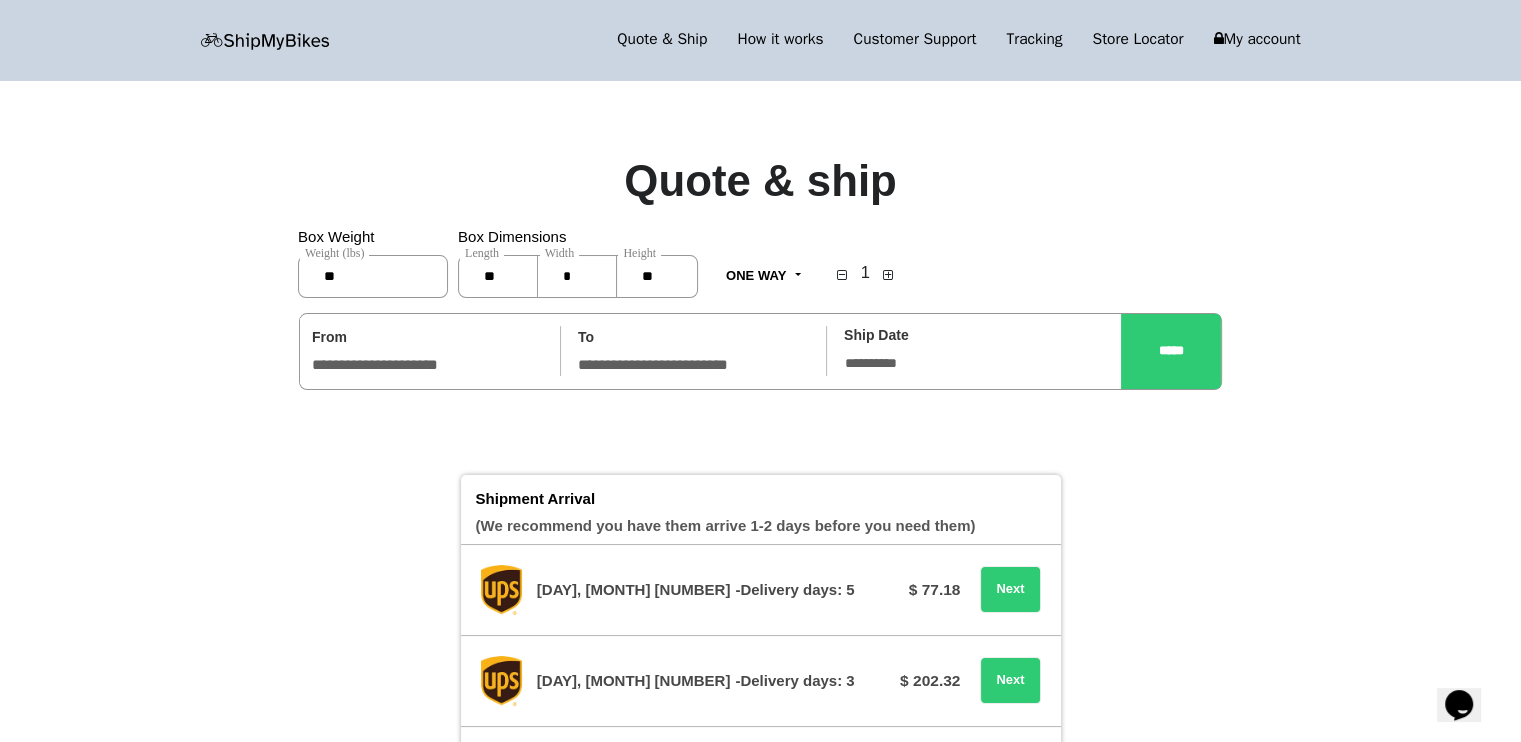 click on "*" at bounding box center [577, 276] 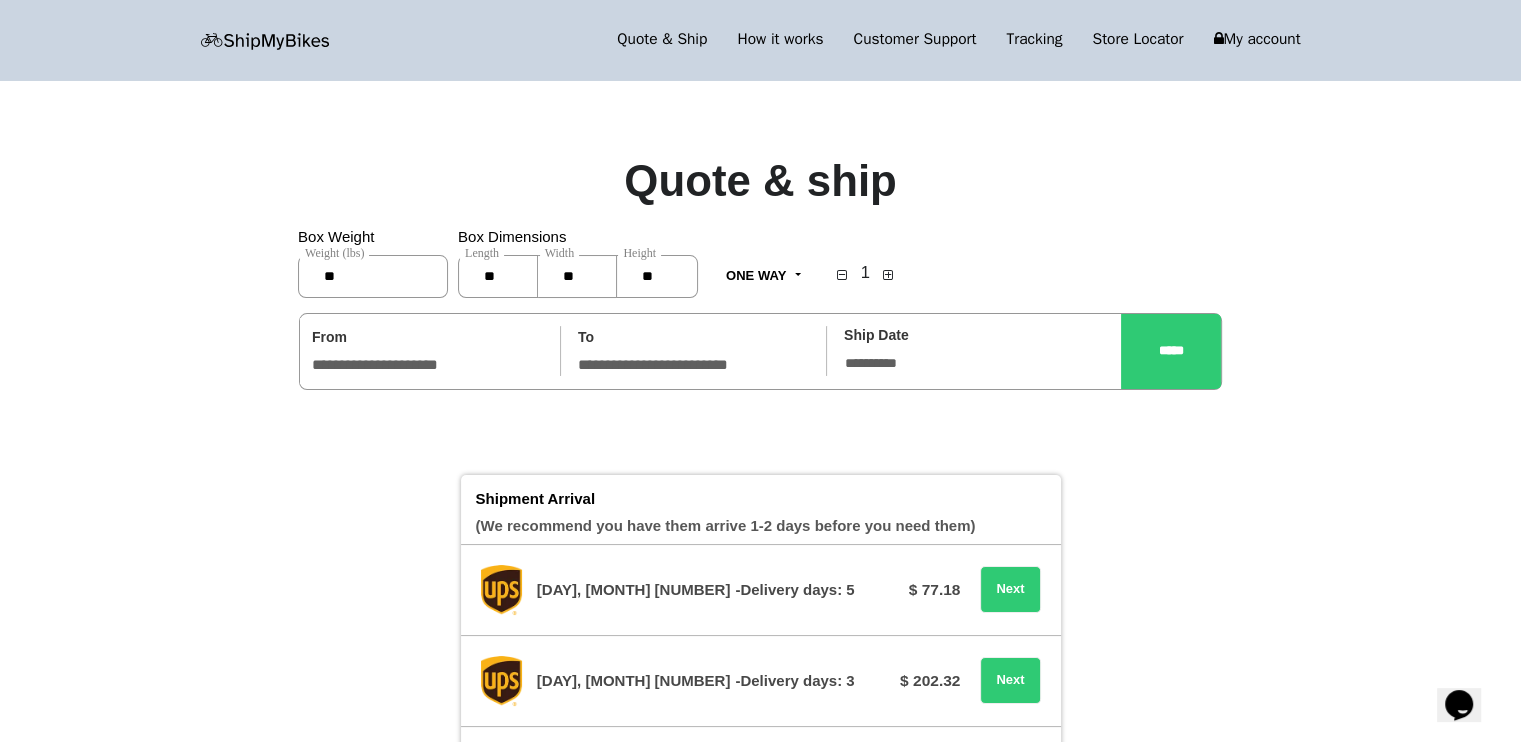 click on "*****" at bounding box center (1171, 351) 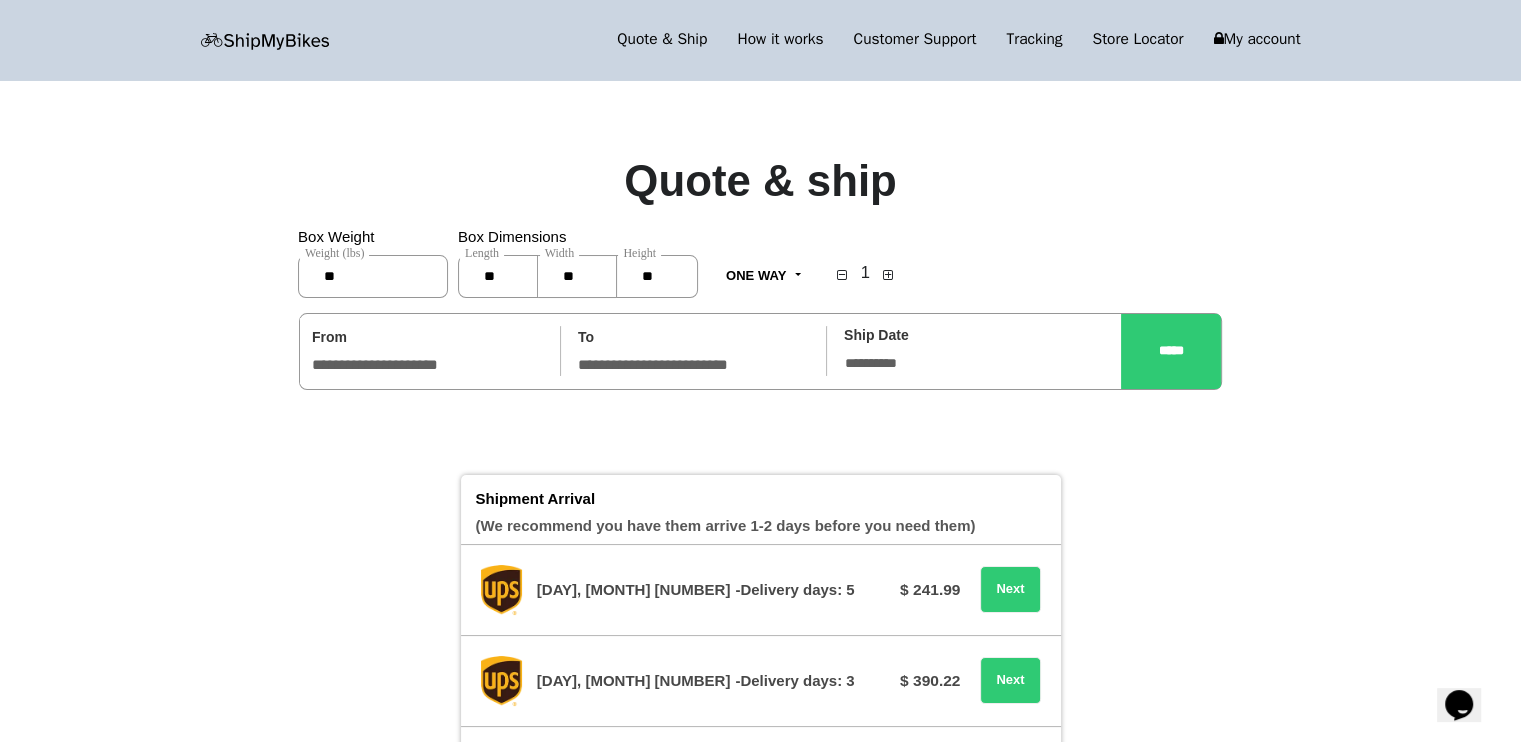 click on "**" at bounding box center [577, 276] 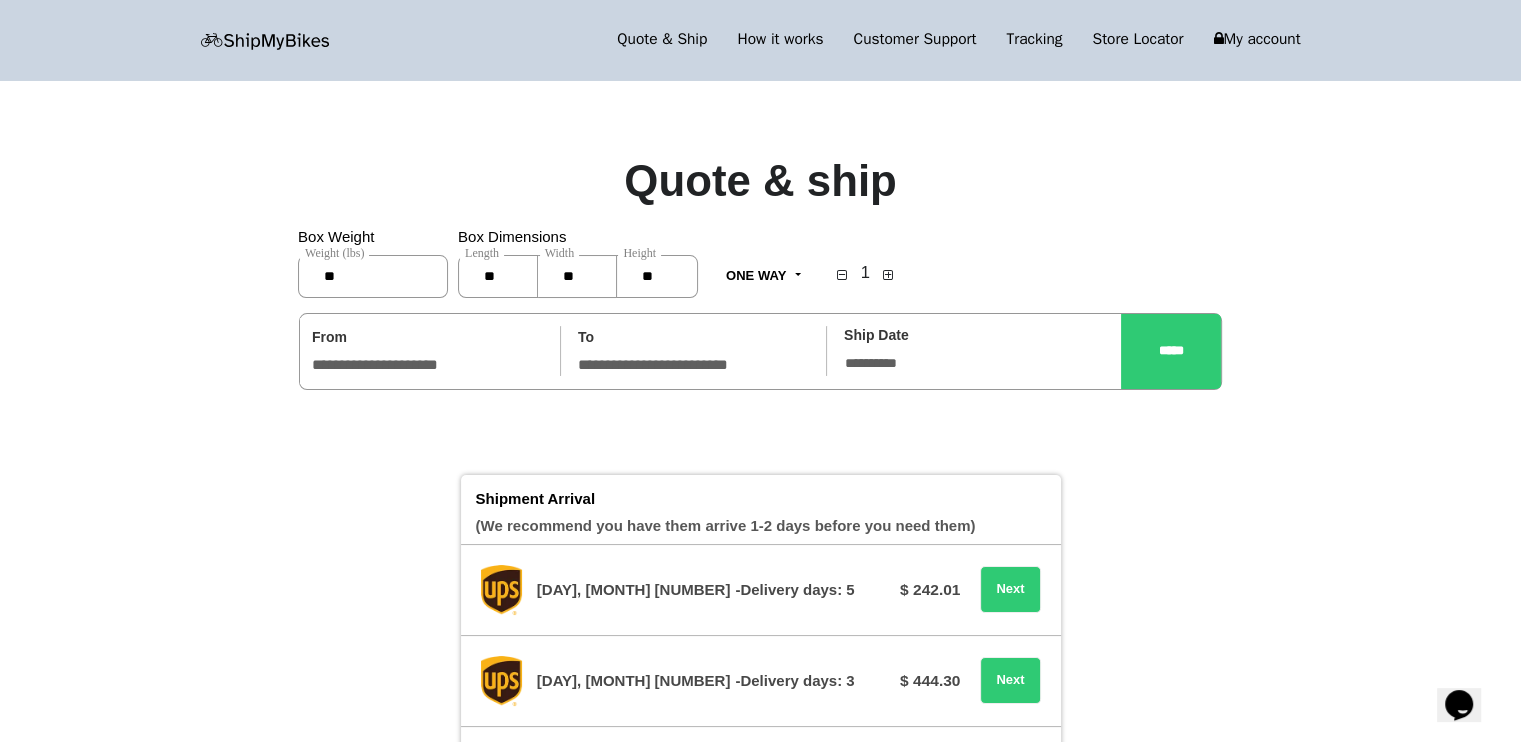 click on "**" at bounding box center [577, 276] 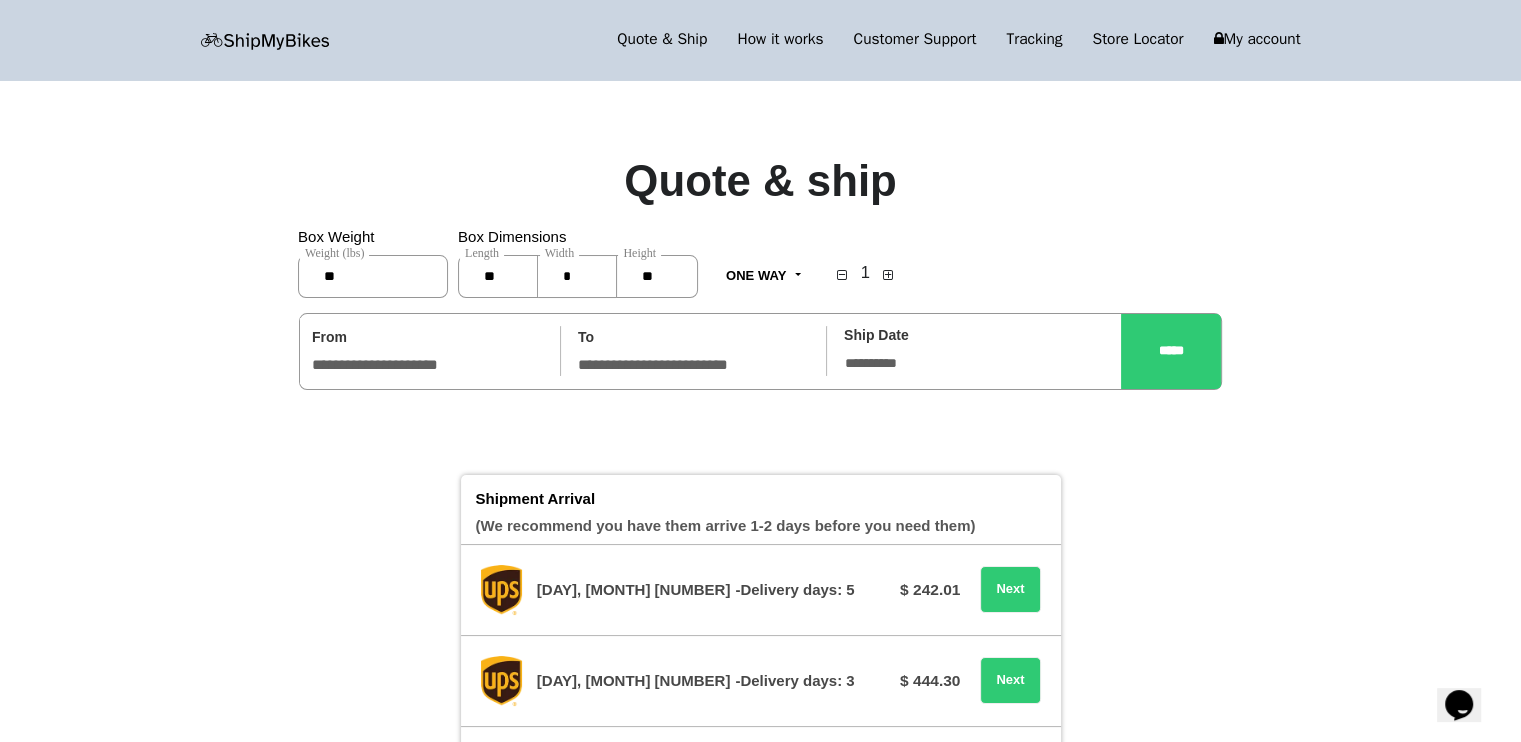 type on "*" 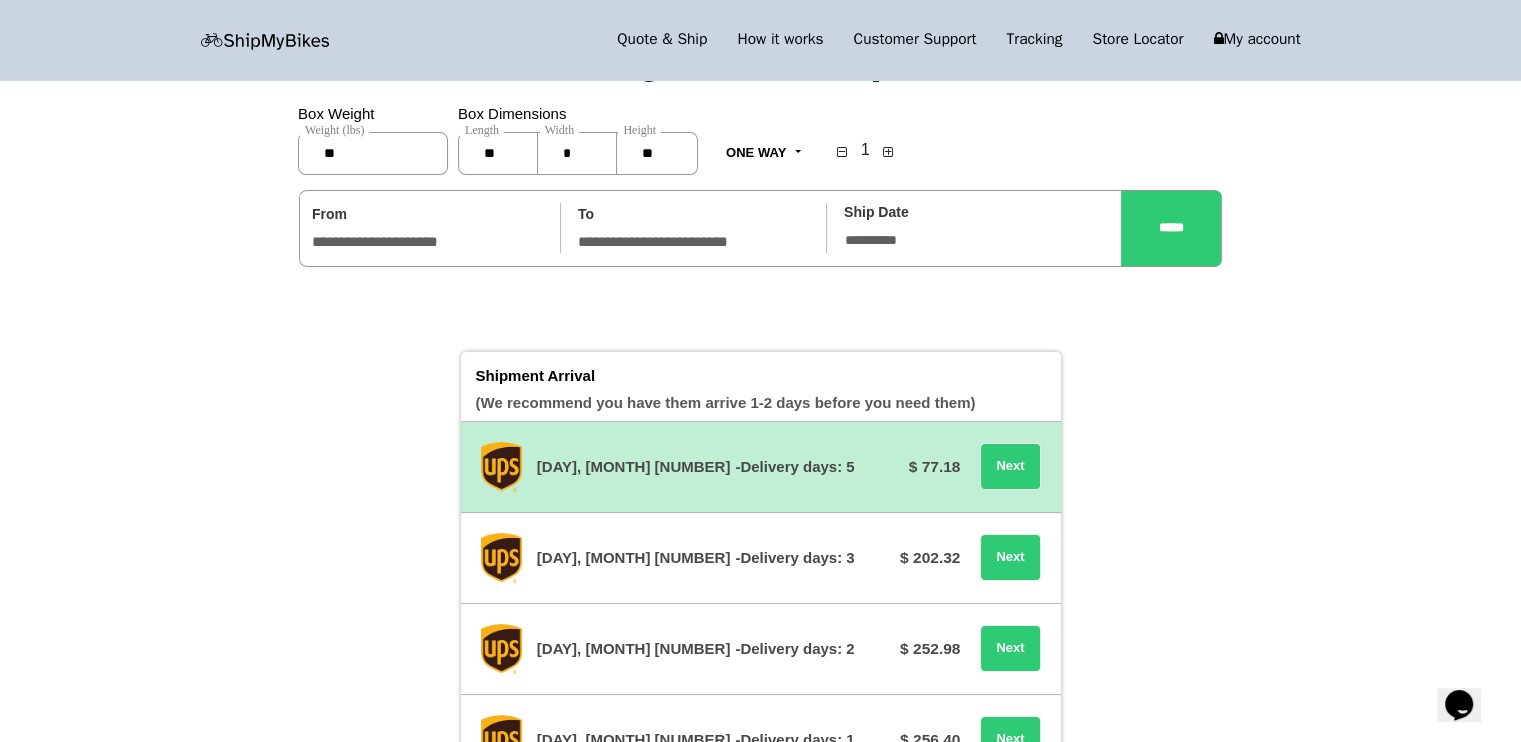 scroll, scrollTop: 0, scrollLeft: 0, axis: both 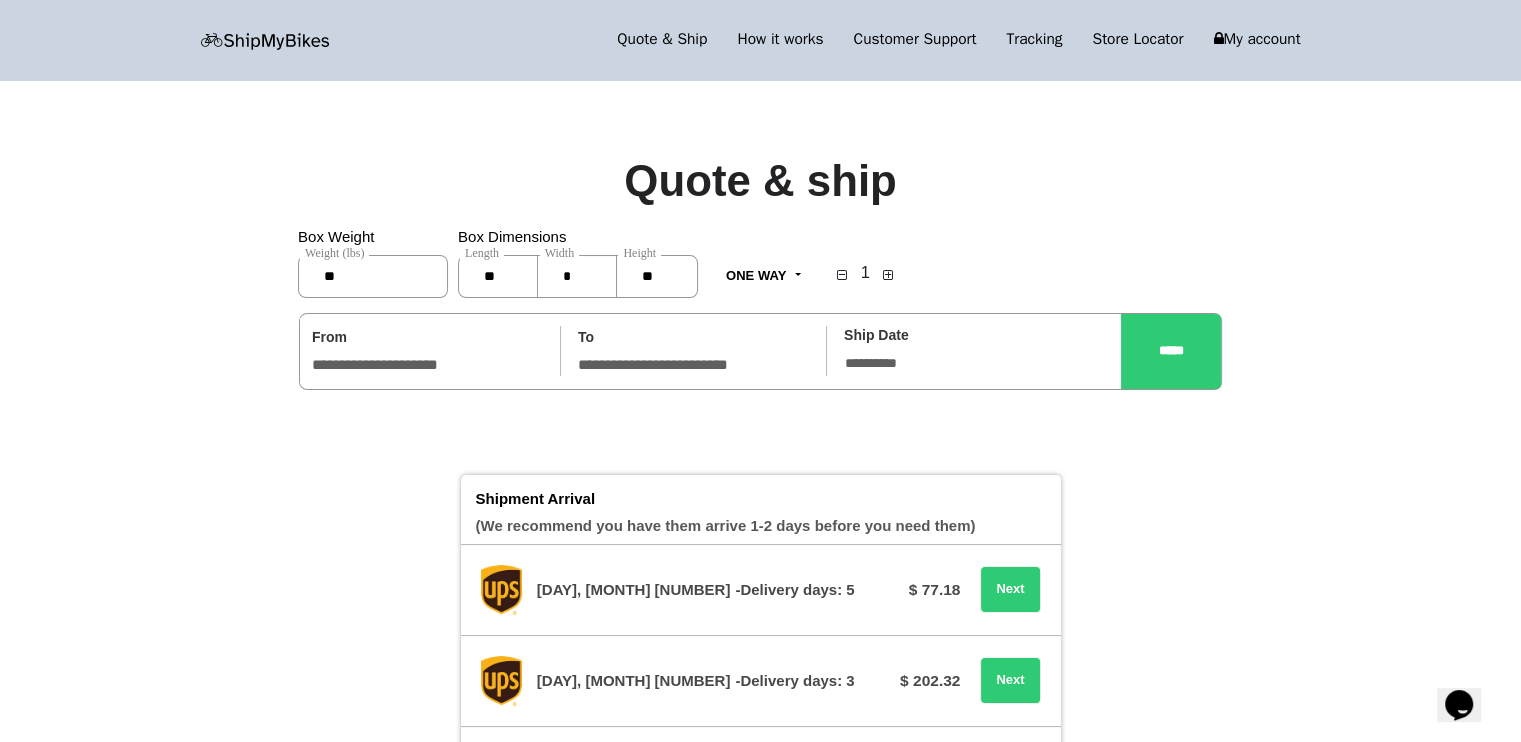 click on "**" at bounding box center (657, 276) 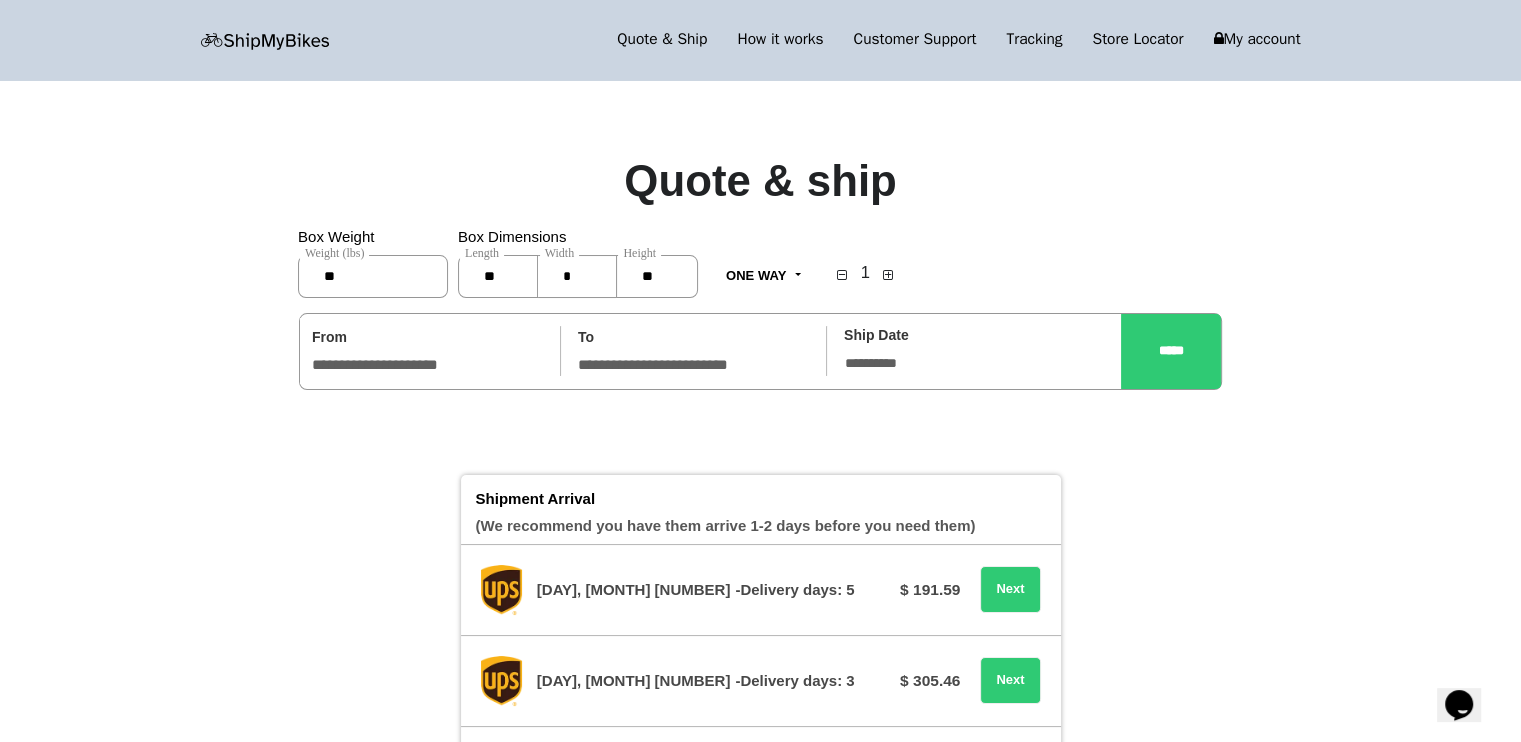 click on "**" at bounding box center [657, 276] 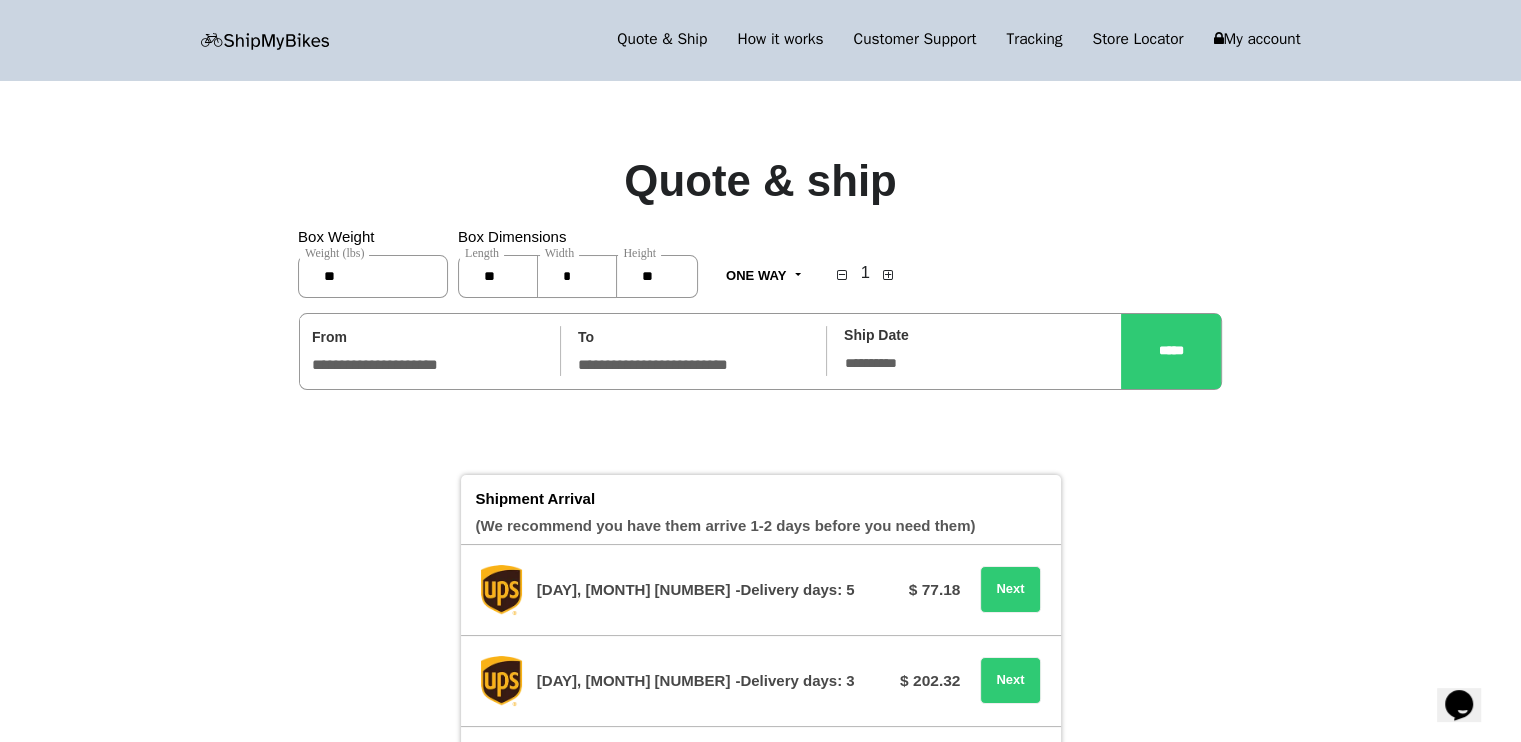 click on "**" at bounding box center (657, 276) 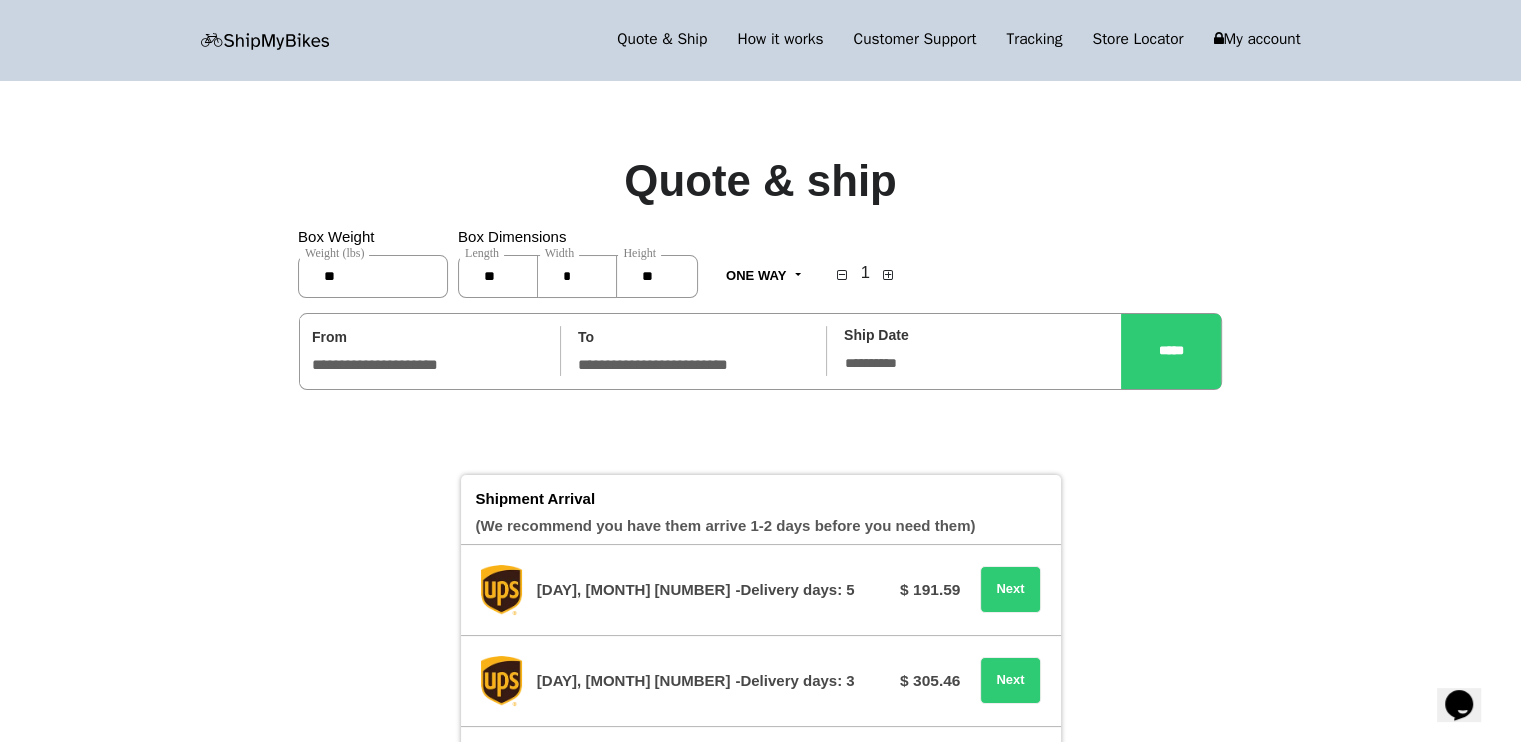 click on "**" at bounding box center [657, 276] 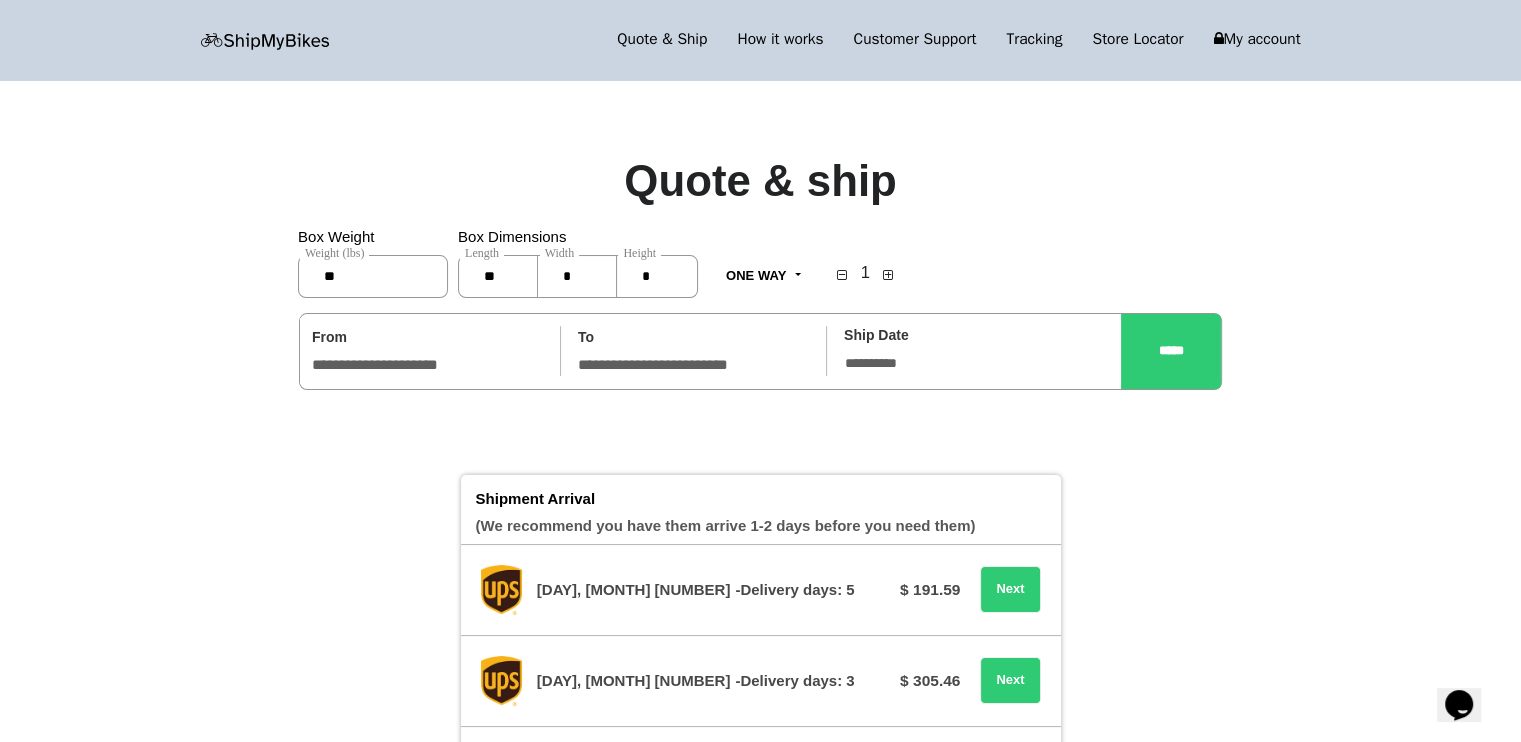 click on "*" at bounding box center (657, 276) 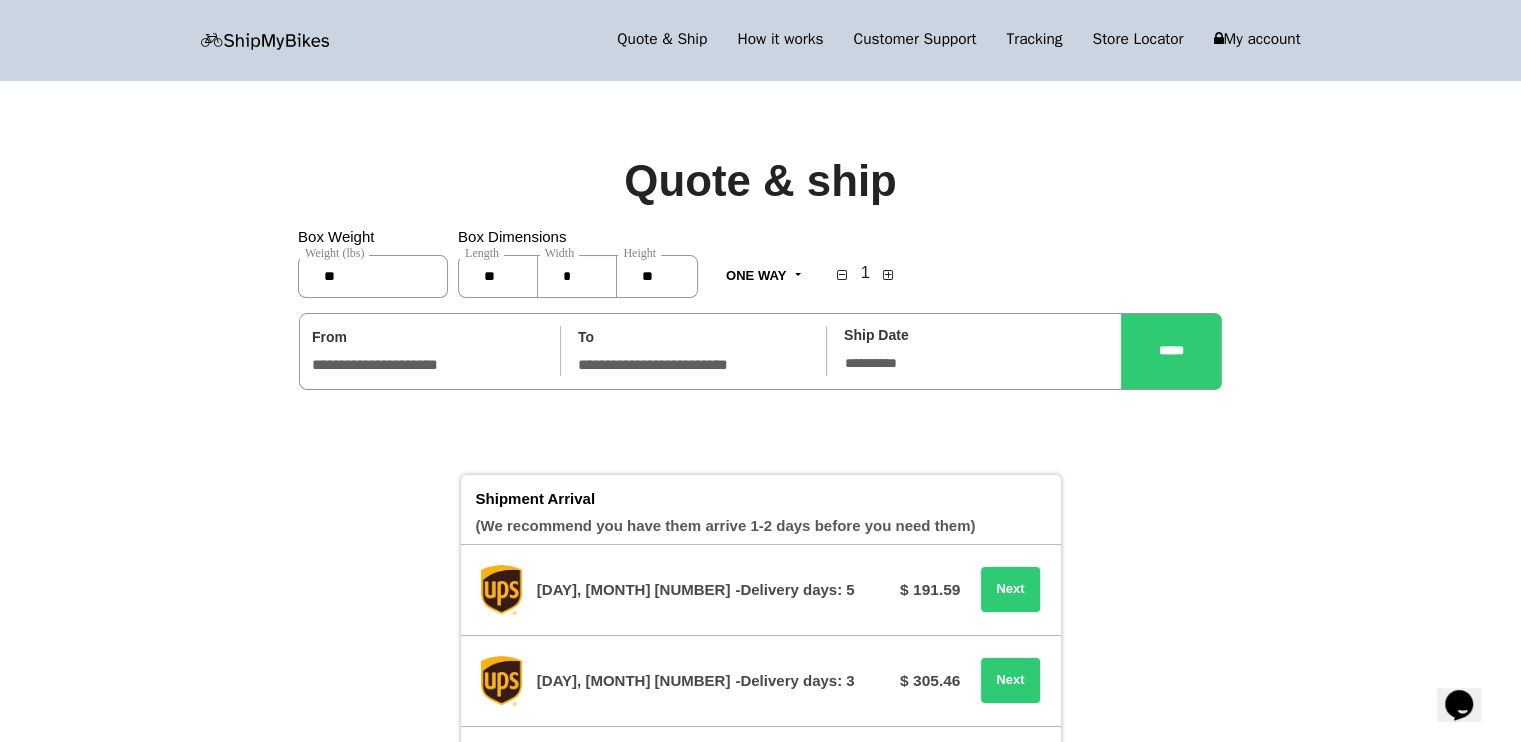 click on "*****" at bounding box center [1171, 351] 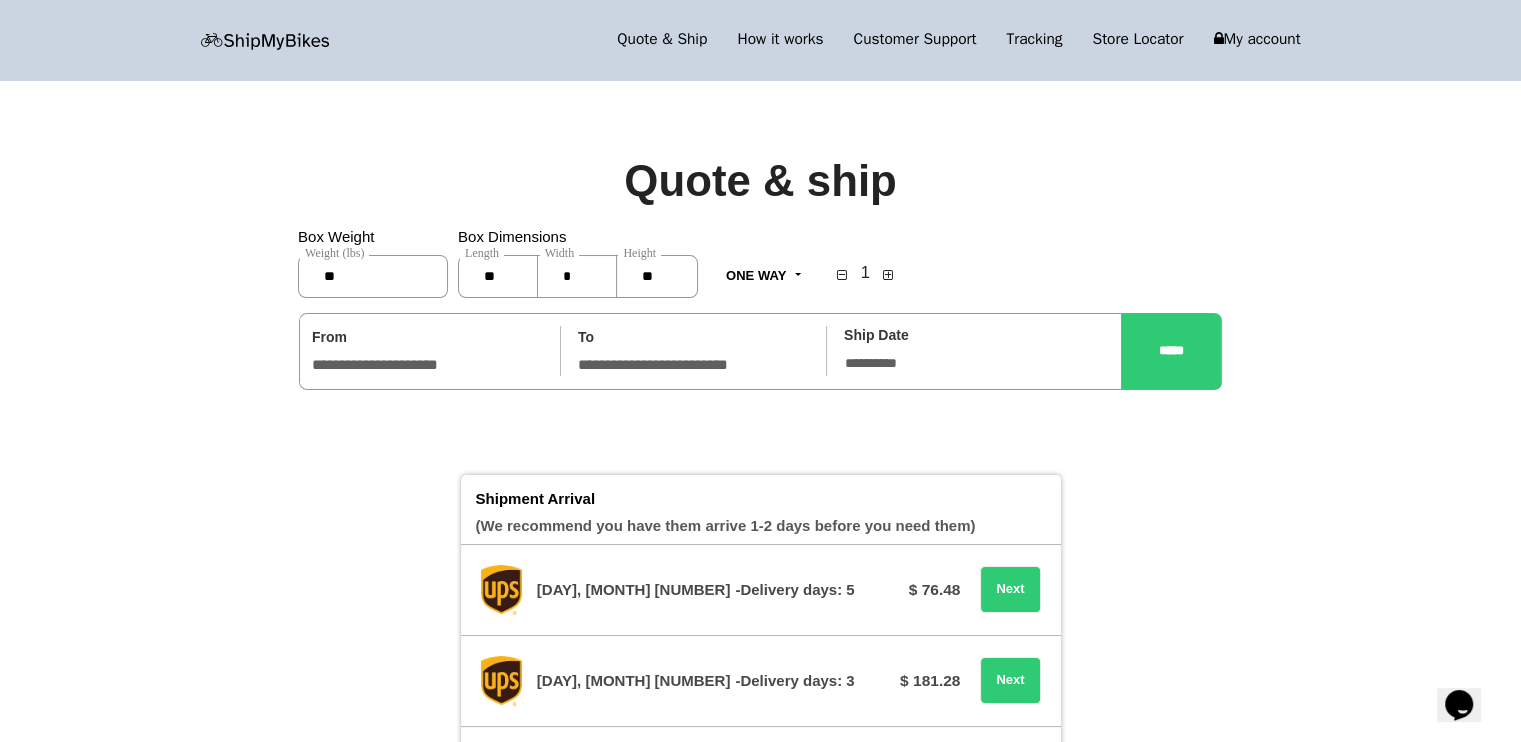 click on "**" at bounding box center [657, 276] 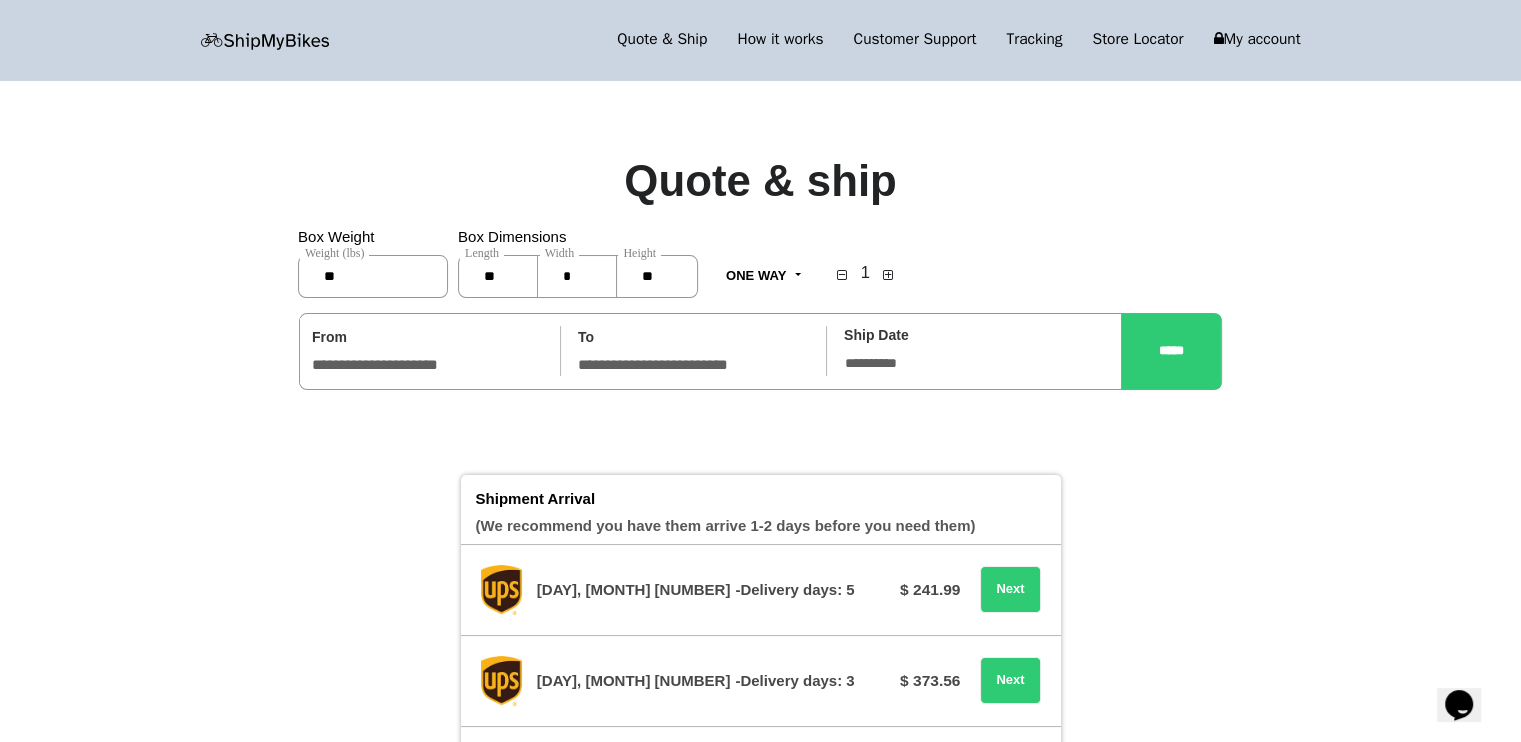 click on "**" at bounding box center (657, 276) 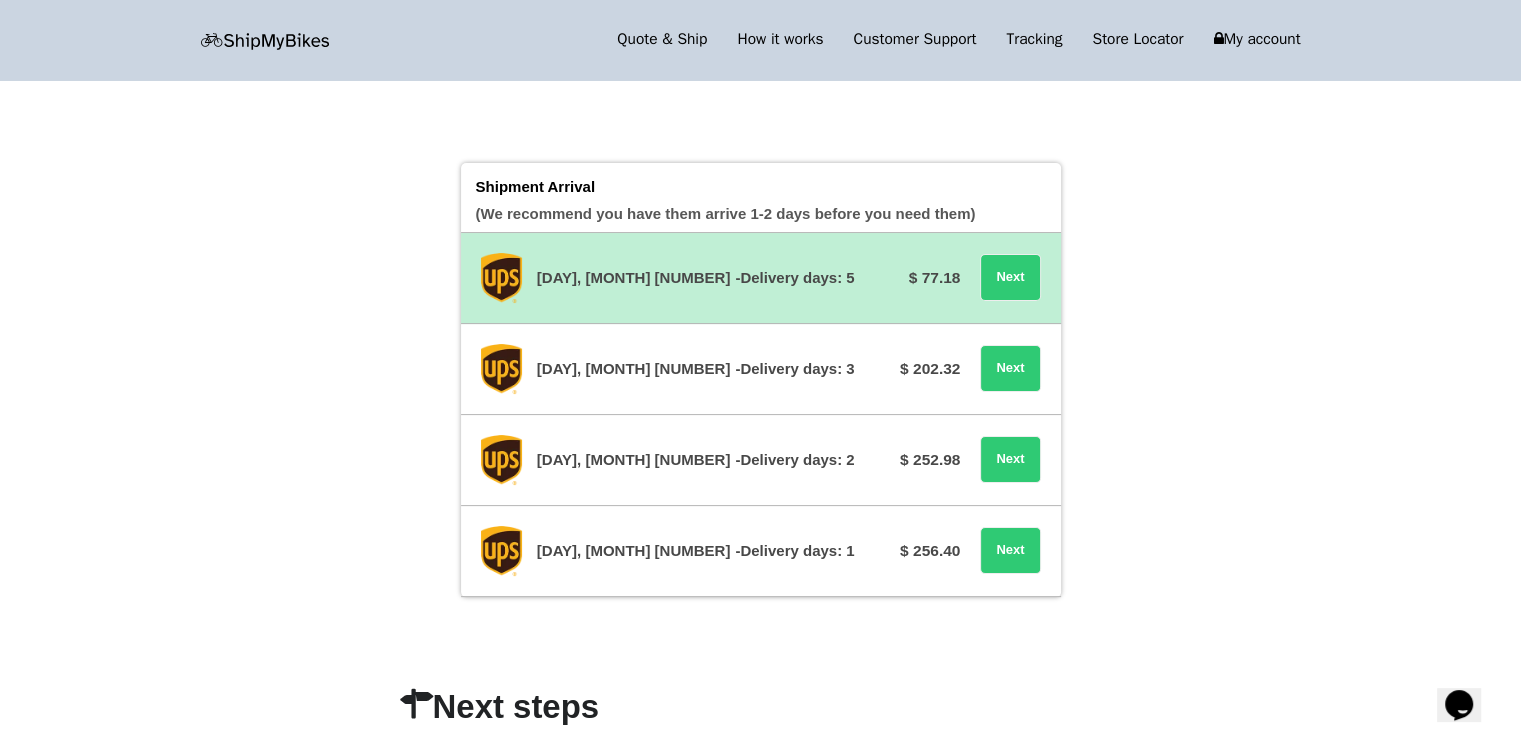 scroll, scrollTop: 0, scrollLeft: 0, axis: both 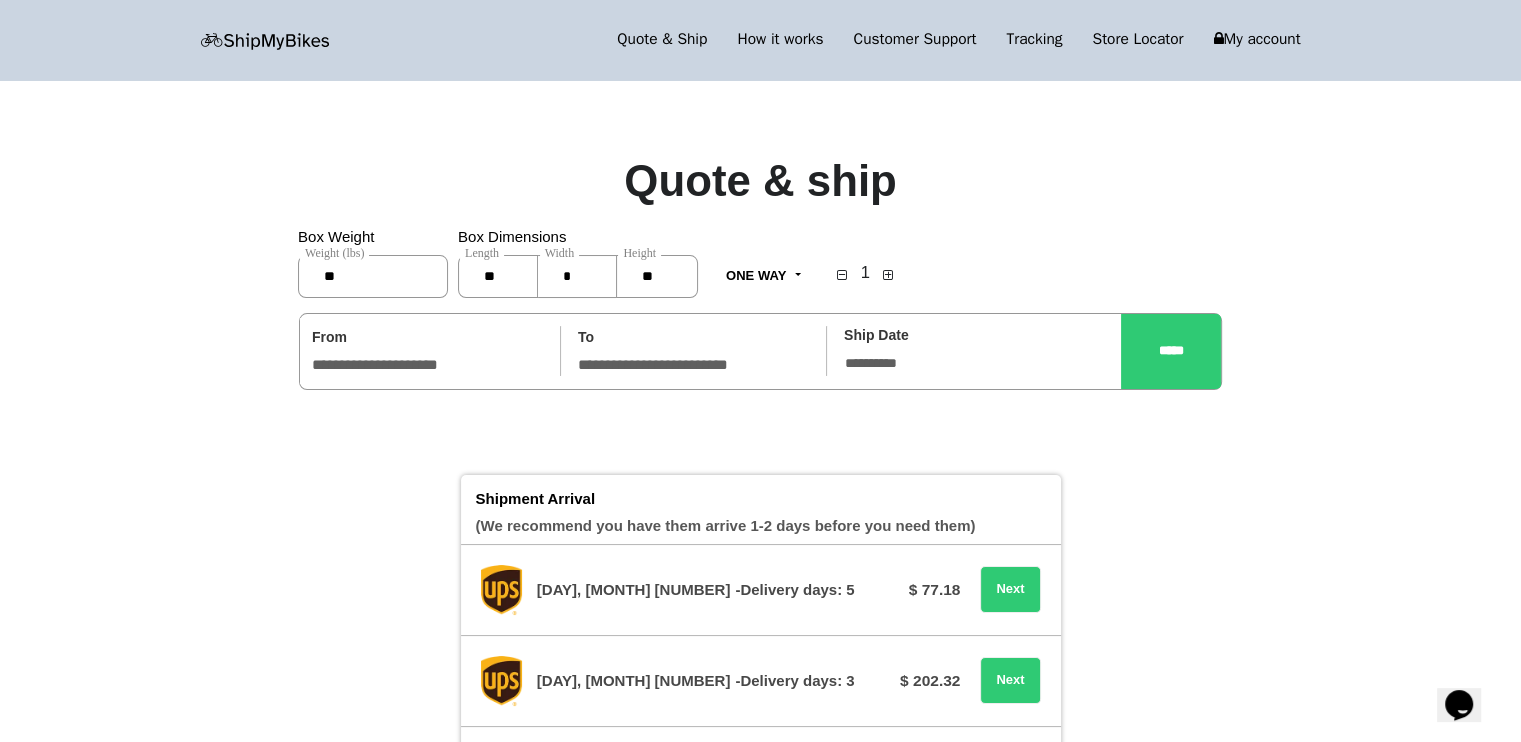 click on "**" at bounding box center [657, 276] 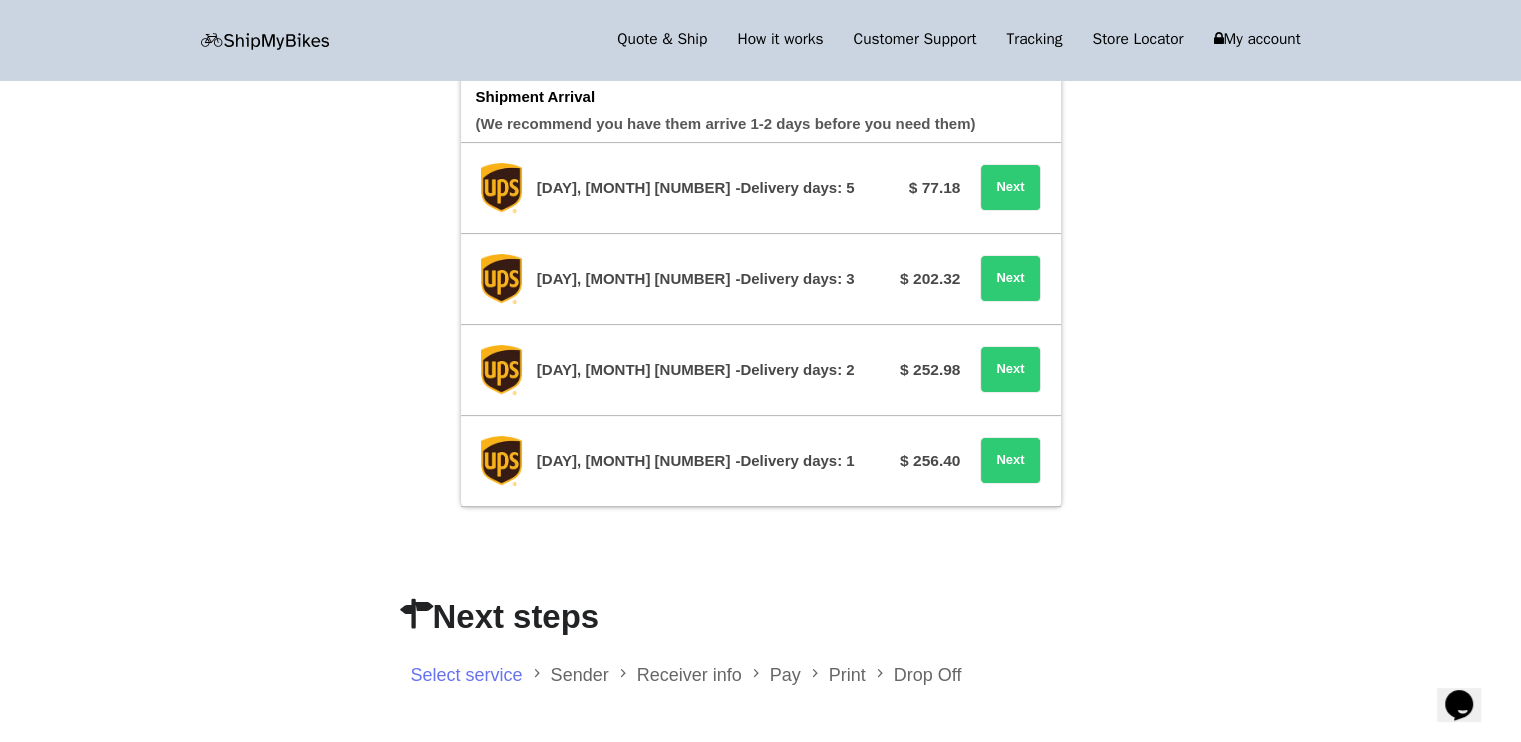 scroll, scrollTop: 0, scrollLeft: 0, axis: both 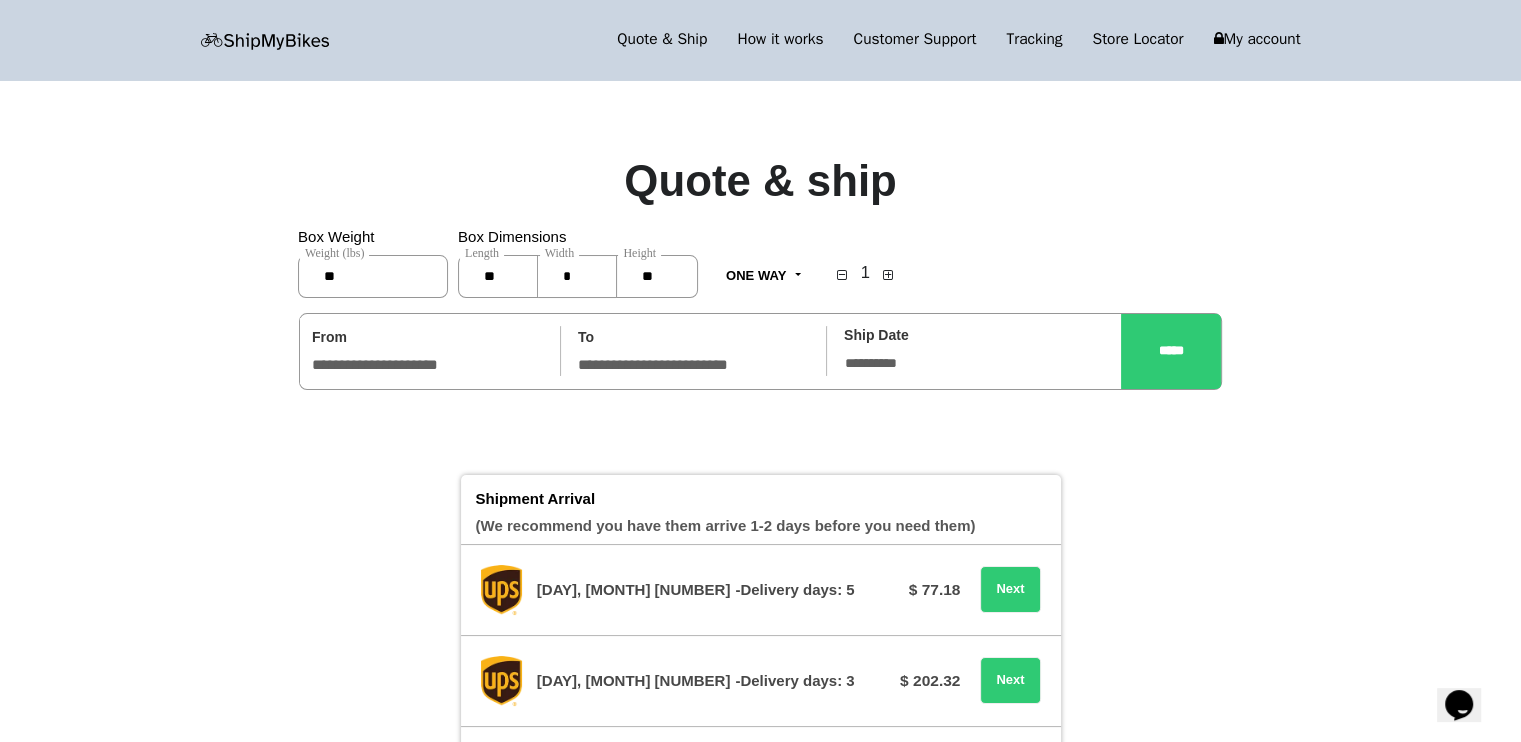 type on "**" 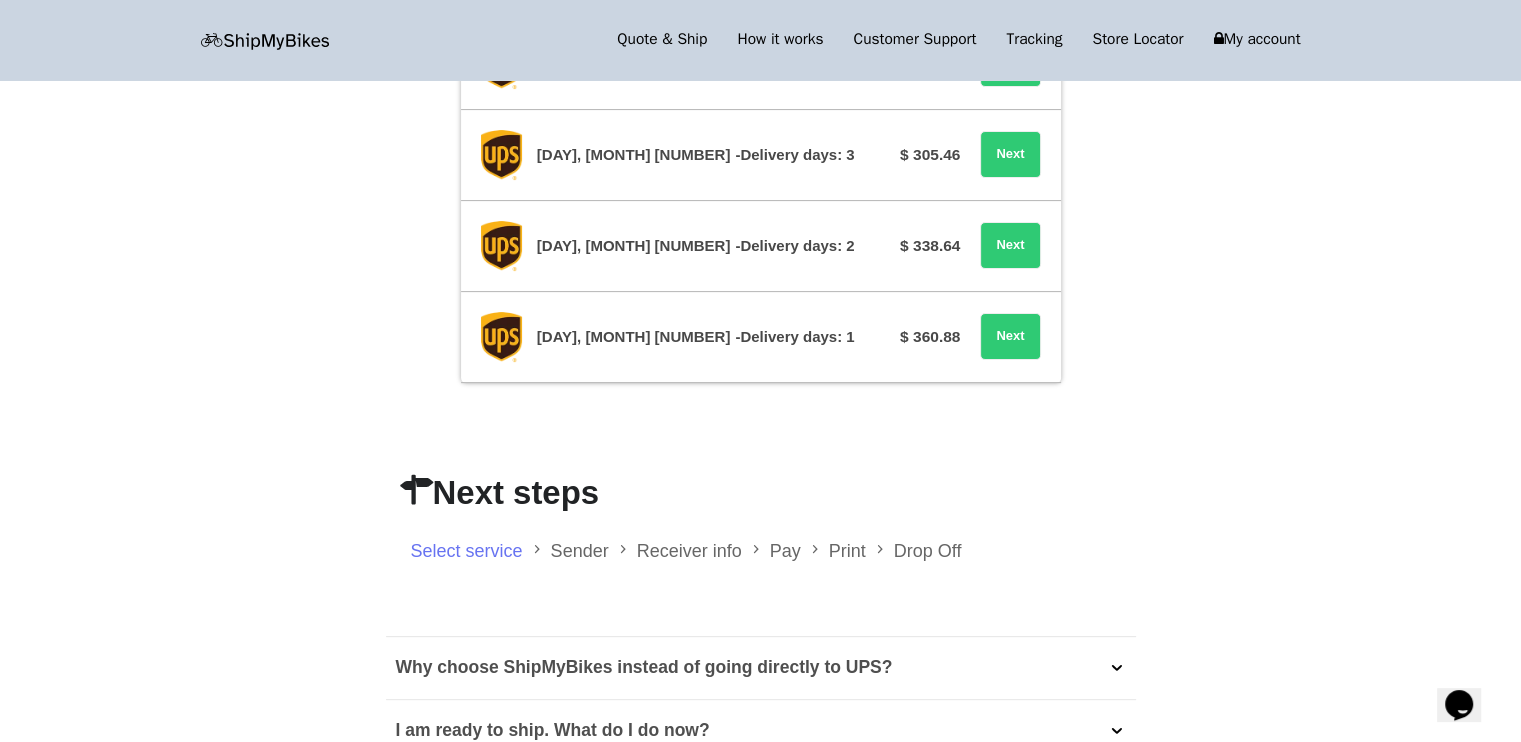 scroll, scrollTop: 0, scrollLeft: 0, axis: both 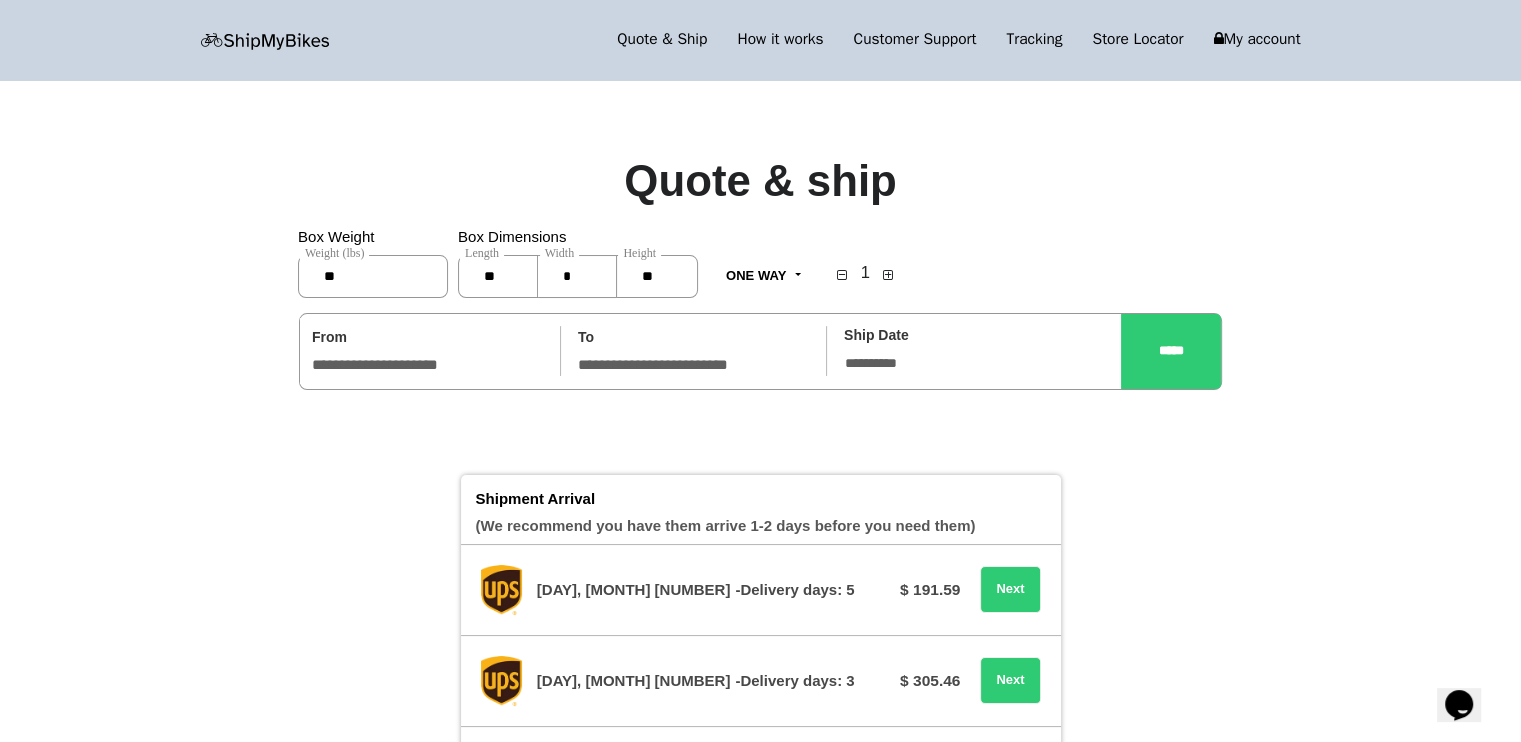 click on "**" at bounding box center (498, 276) 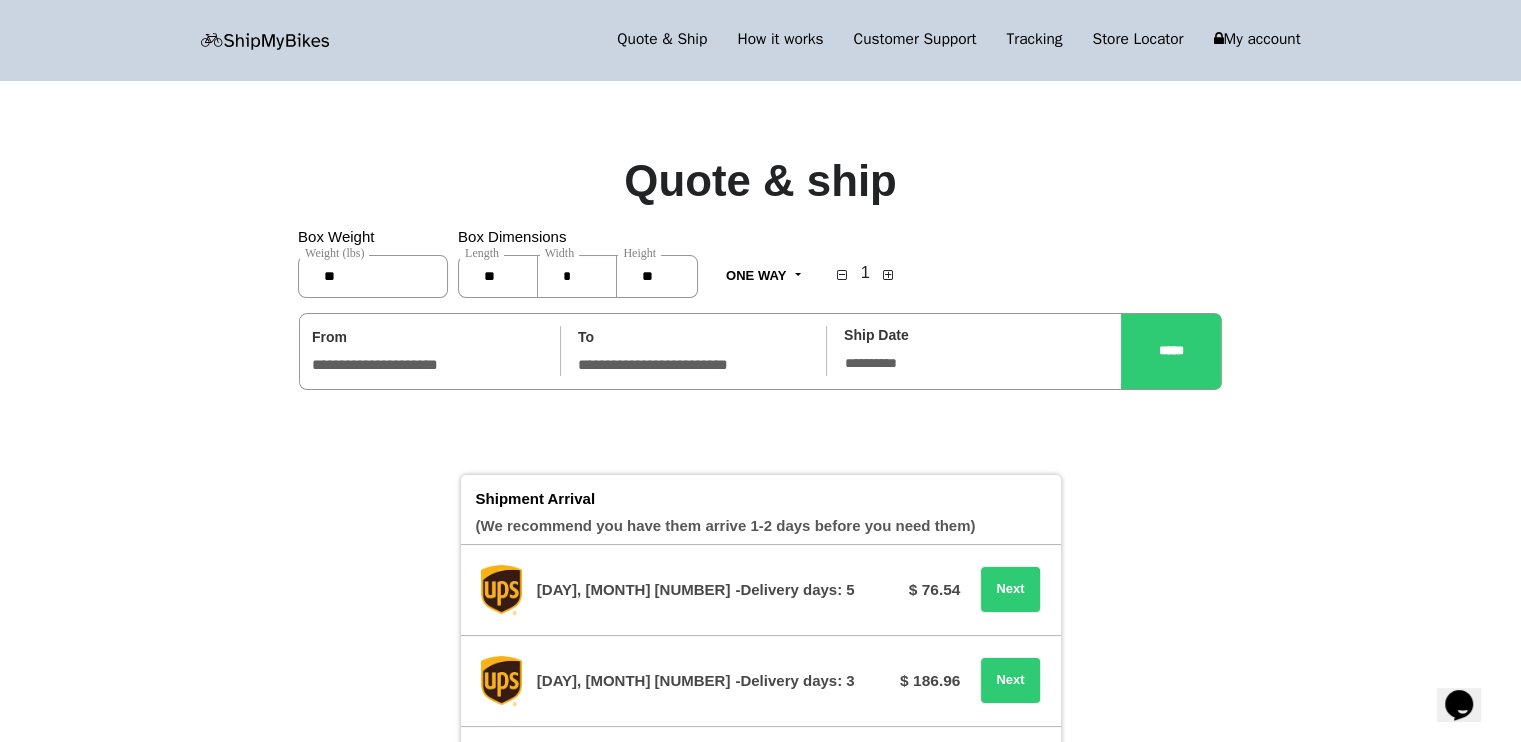 click on "*" at bounding box center [577, 276] 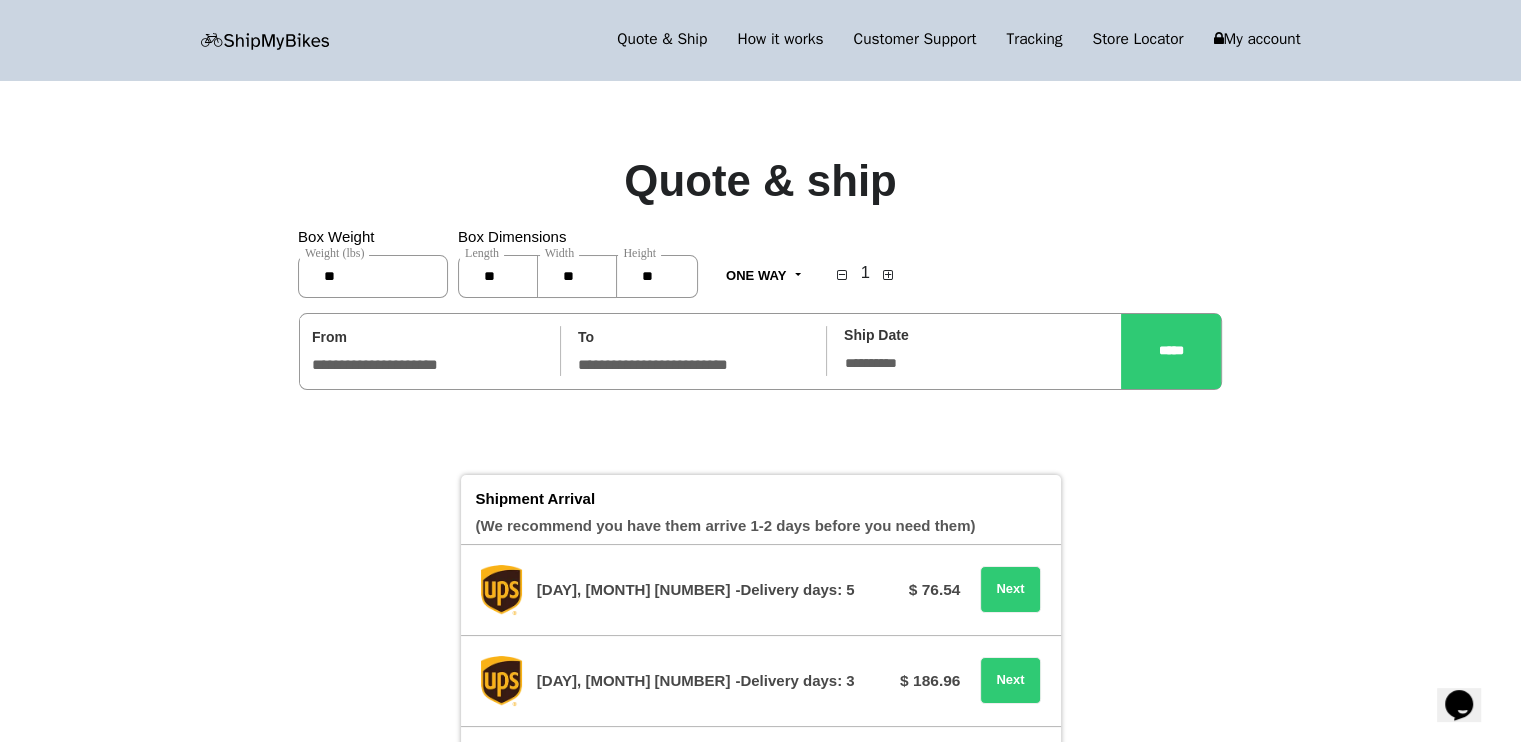 type on "**" 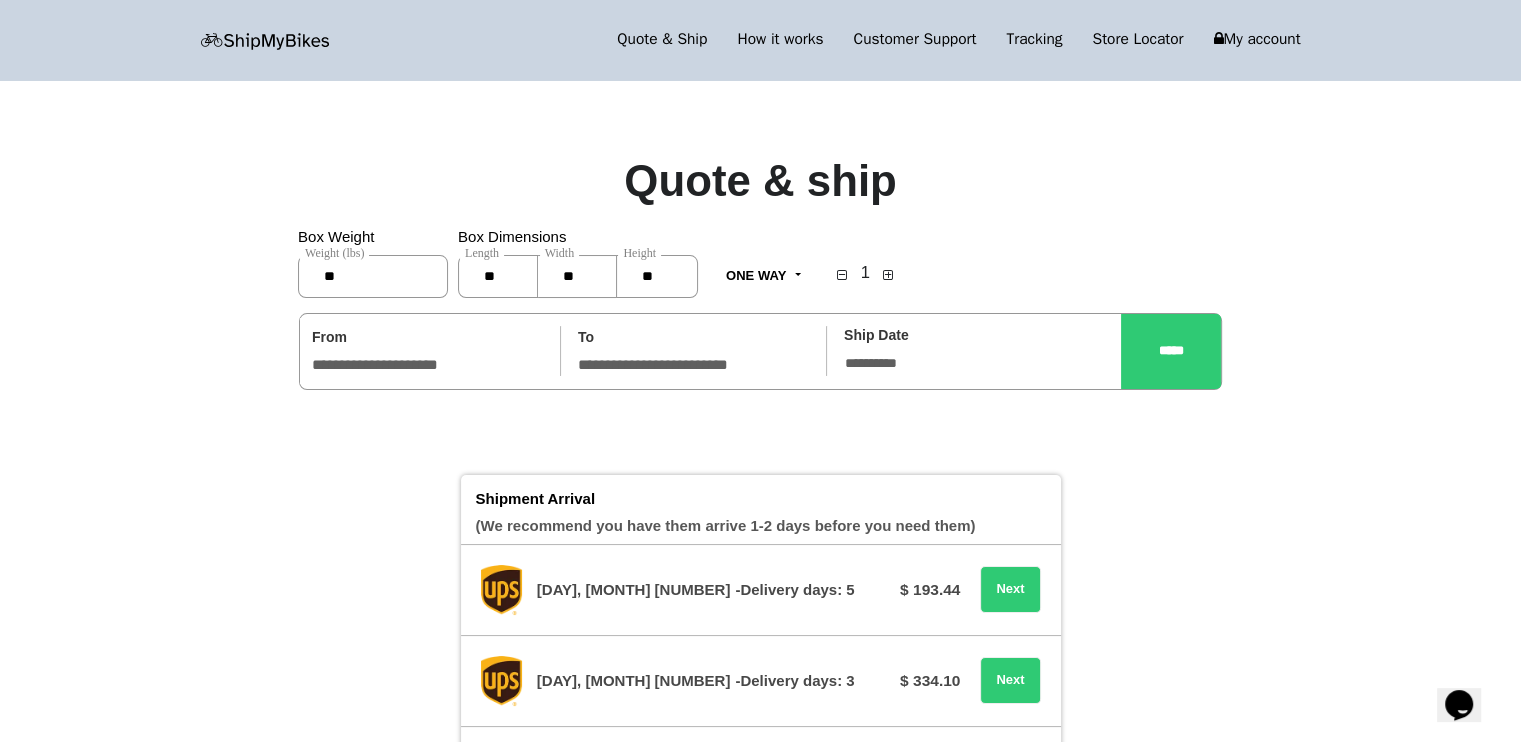 click on "**" at bounding box center [577, 276] 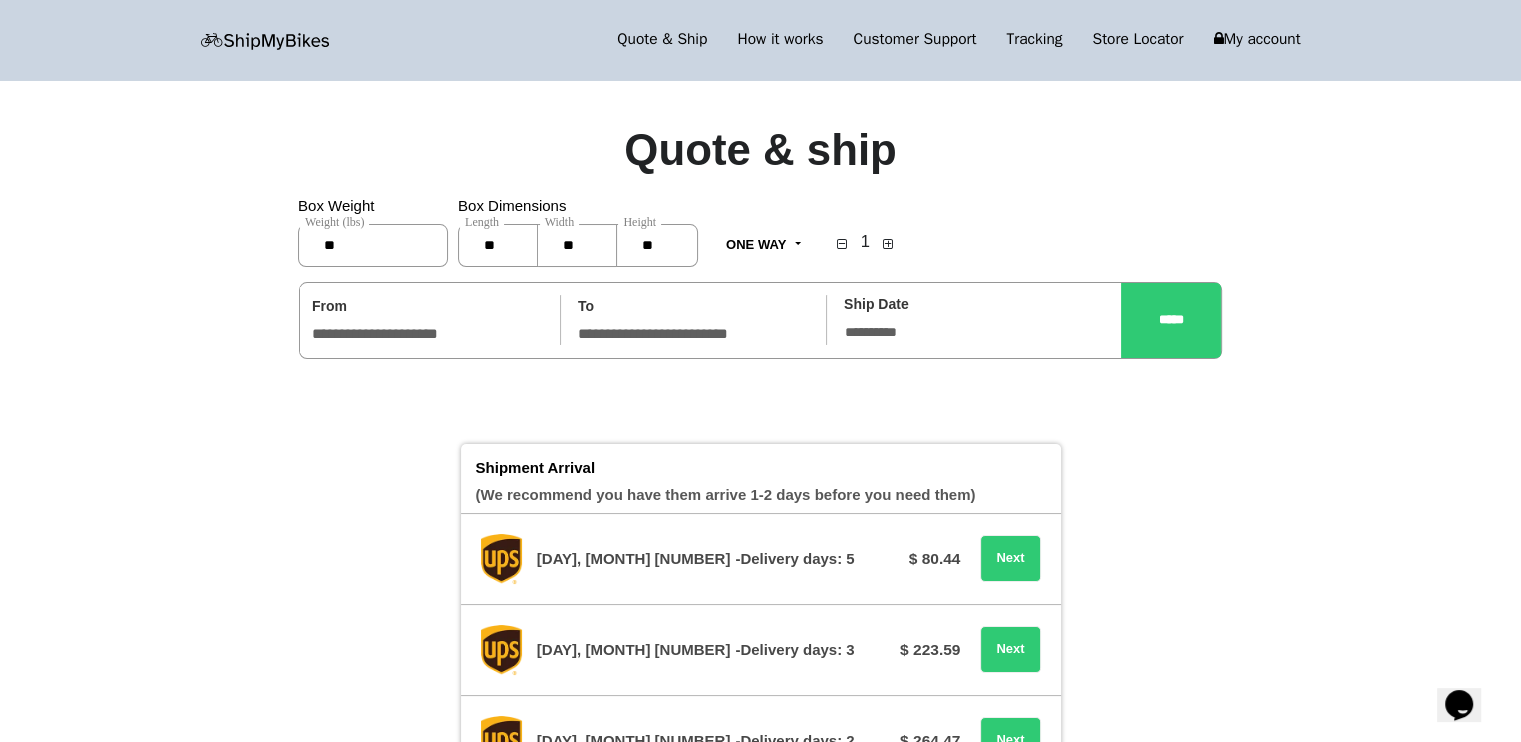 scroll, scrollTop: 0, scrollLeft: 0, axis: both 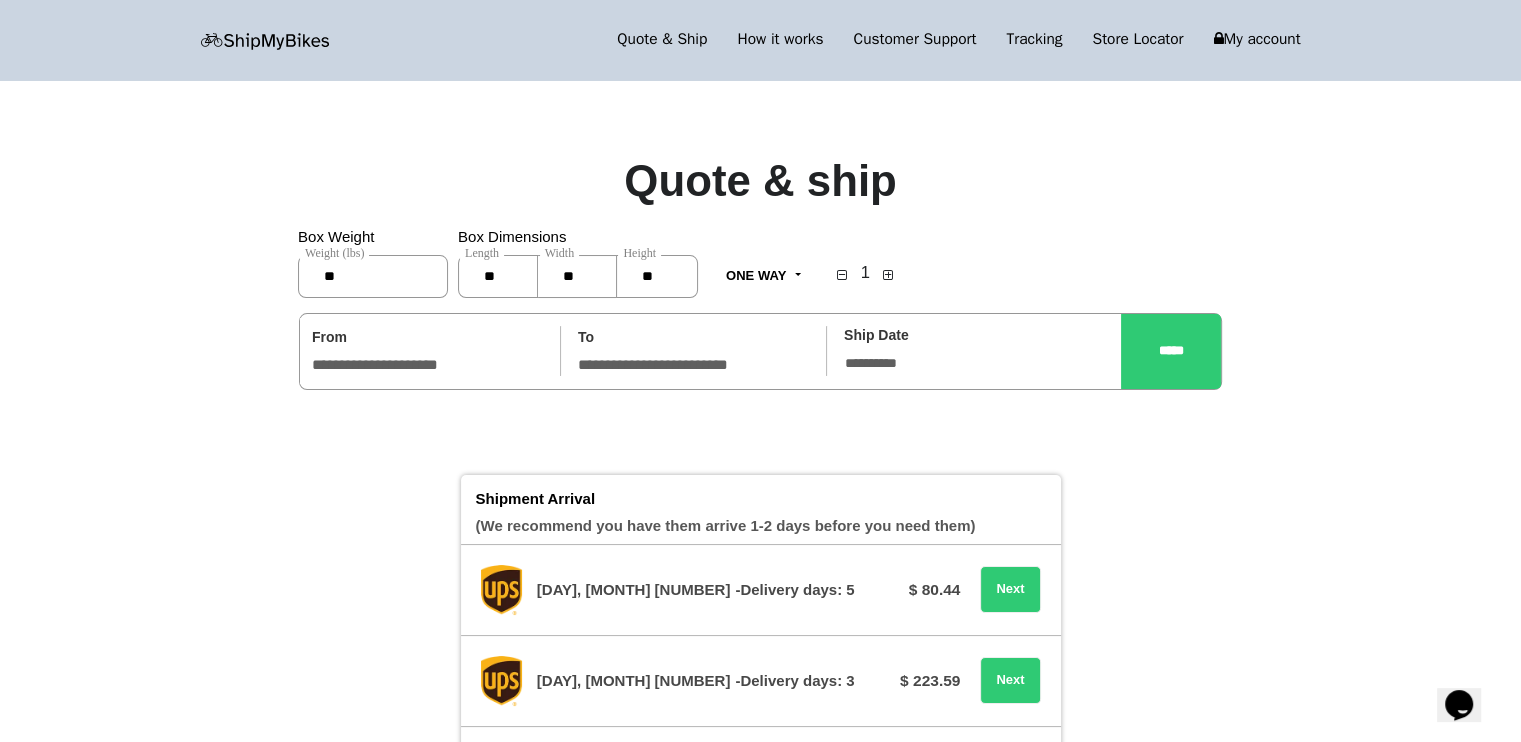click on "**" at bounding box center [577, 276] 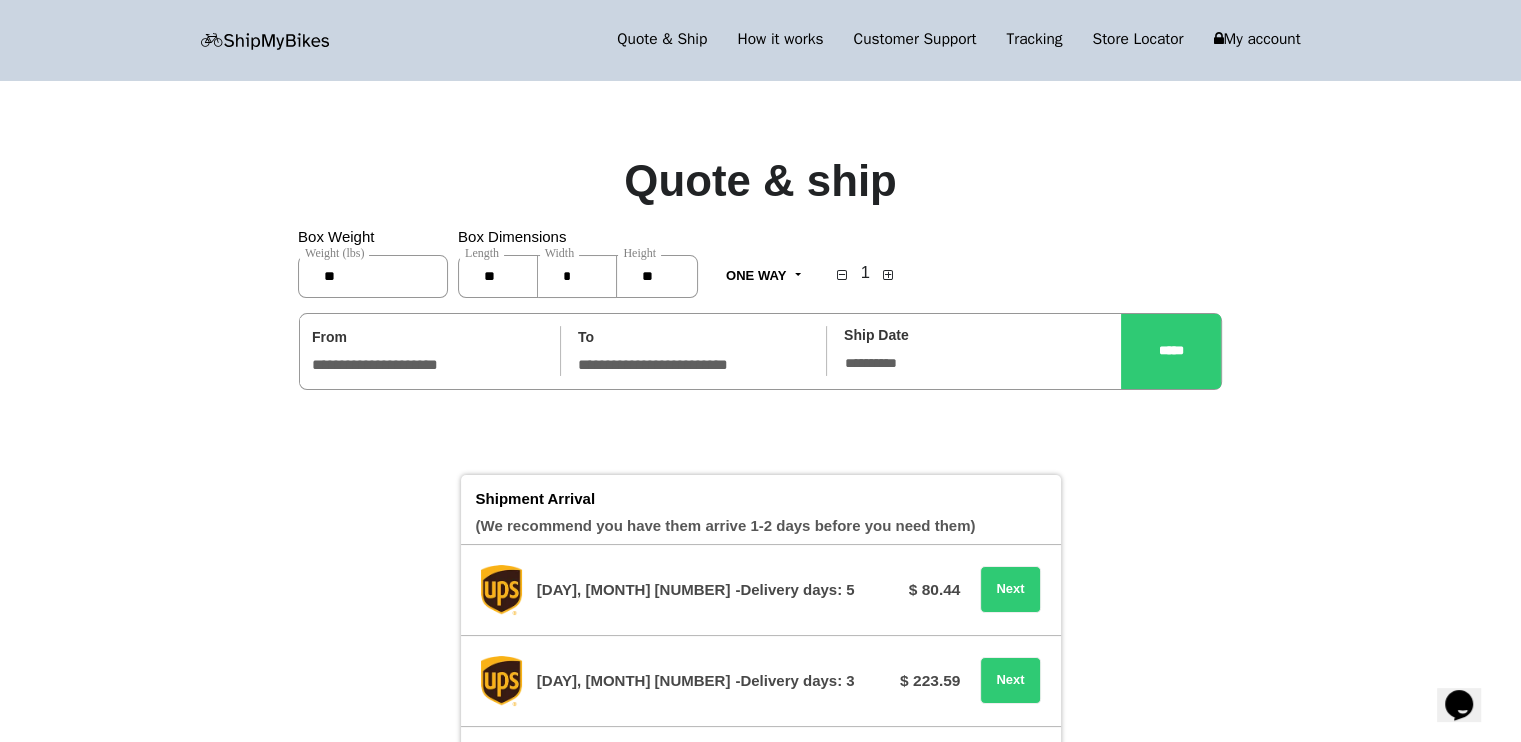 click on "*****" at bounding box center [1171, 351] 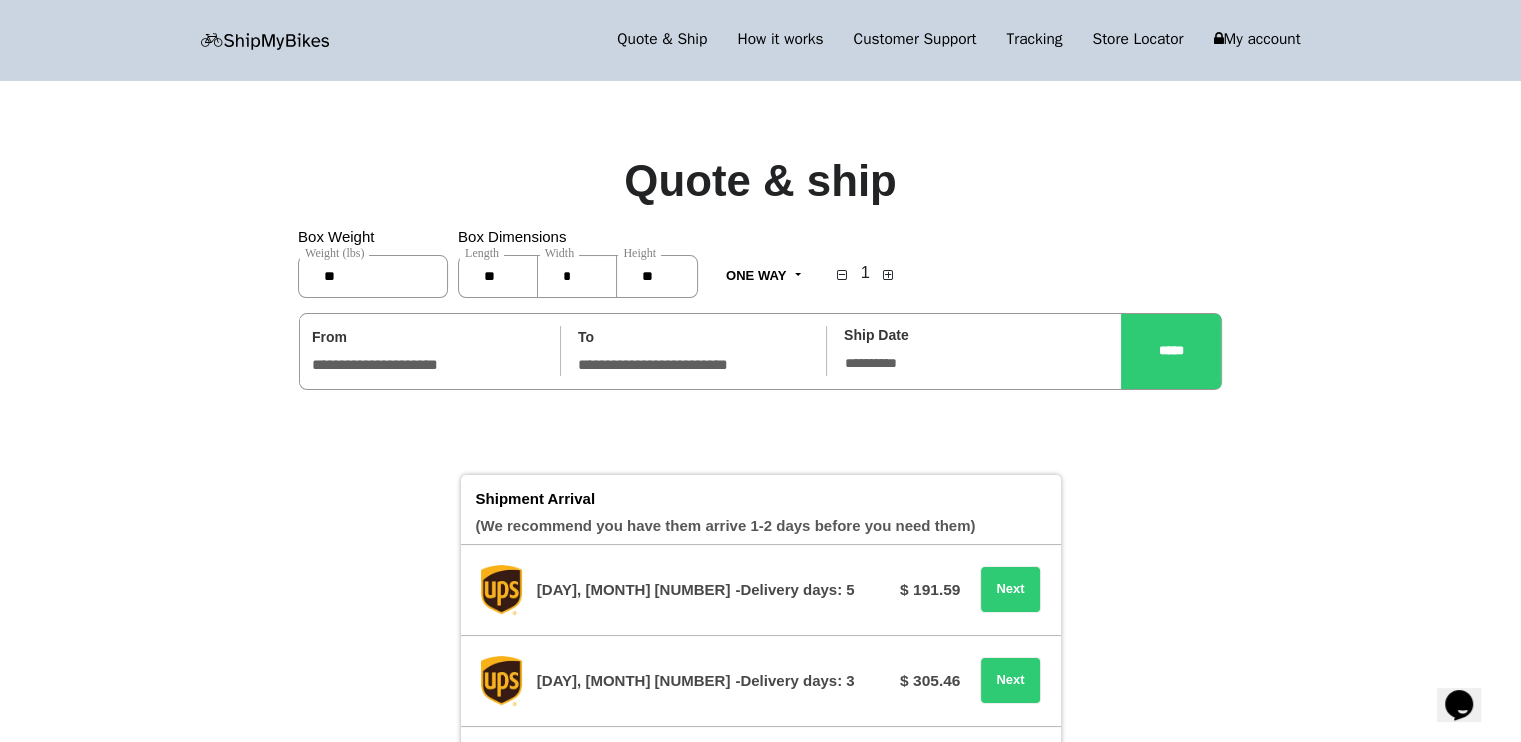 click on "*" at bounding box center [577, 276] 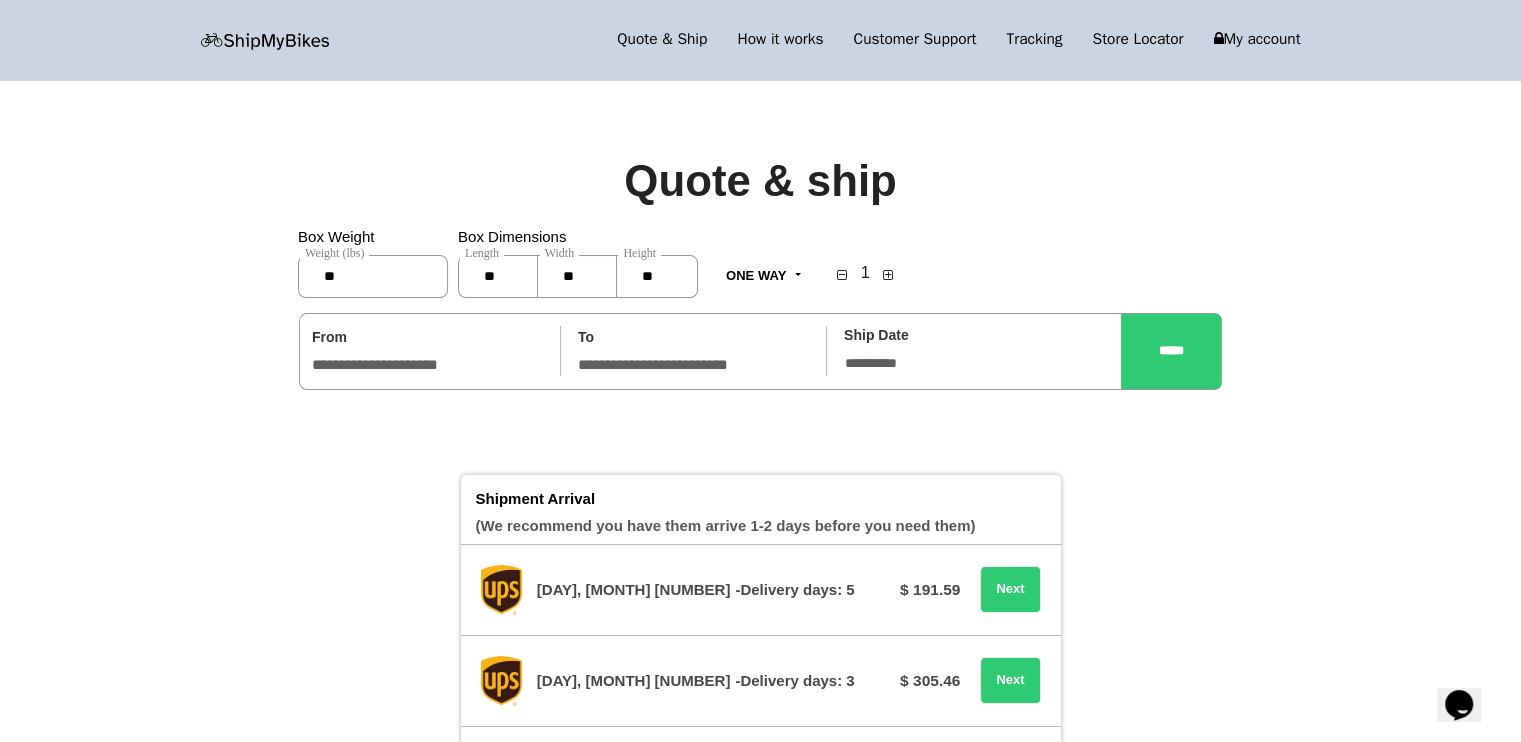 type on "**" 